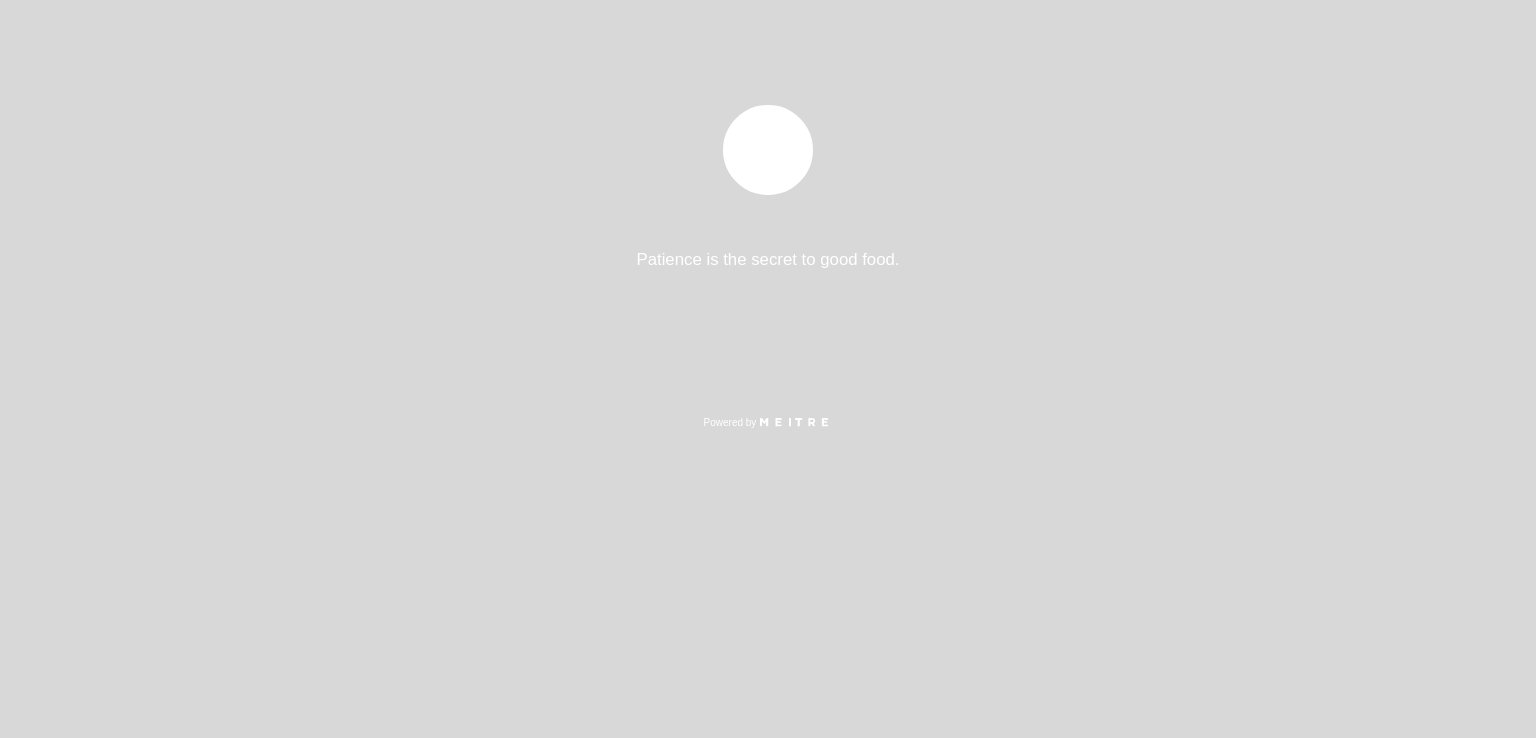 select on "es" 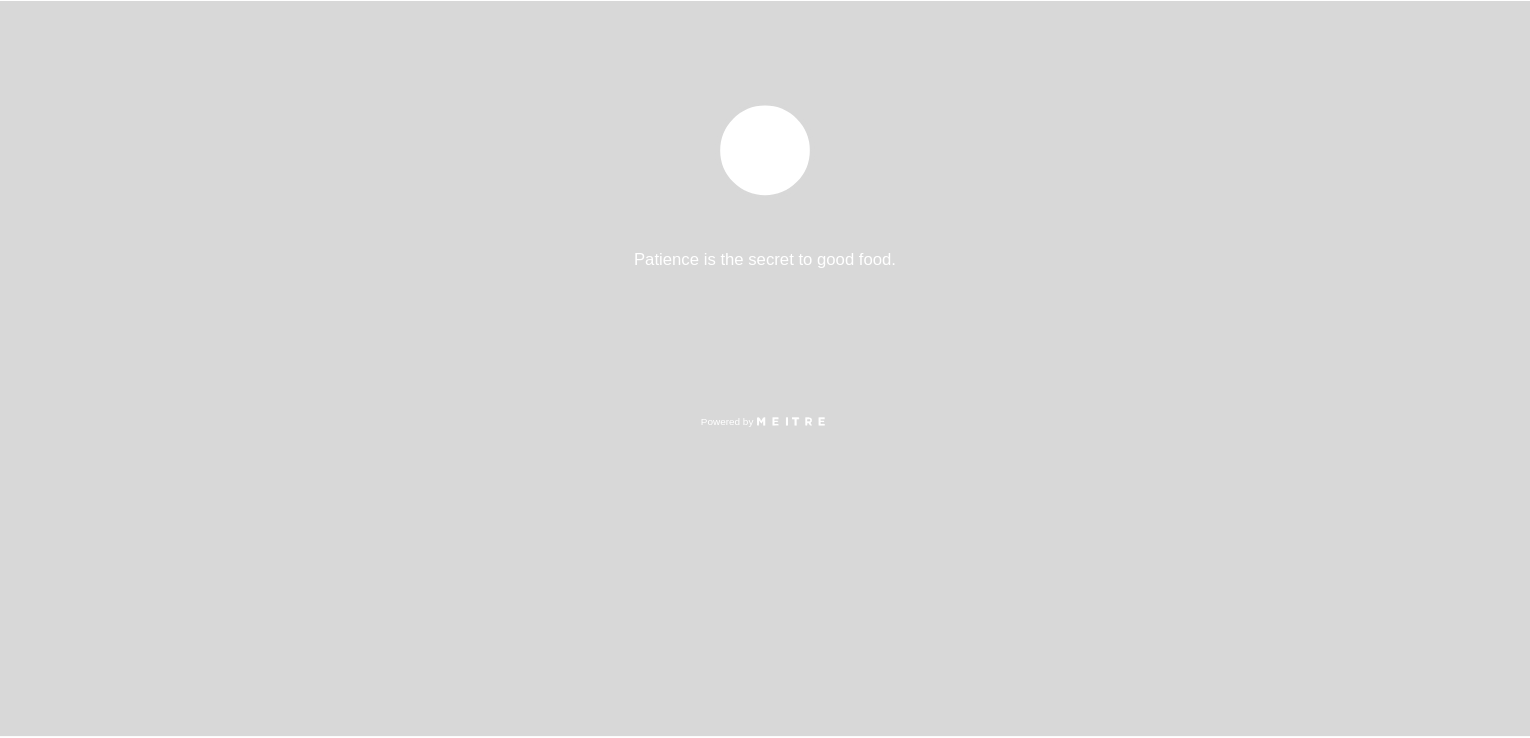 scroll, scrollTop: 0, scrollLeft: 0, axis: both 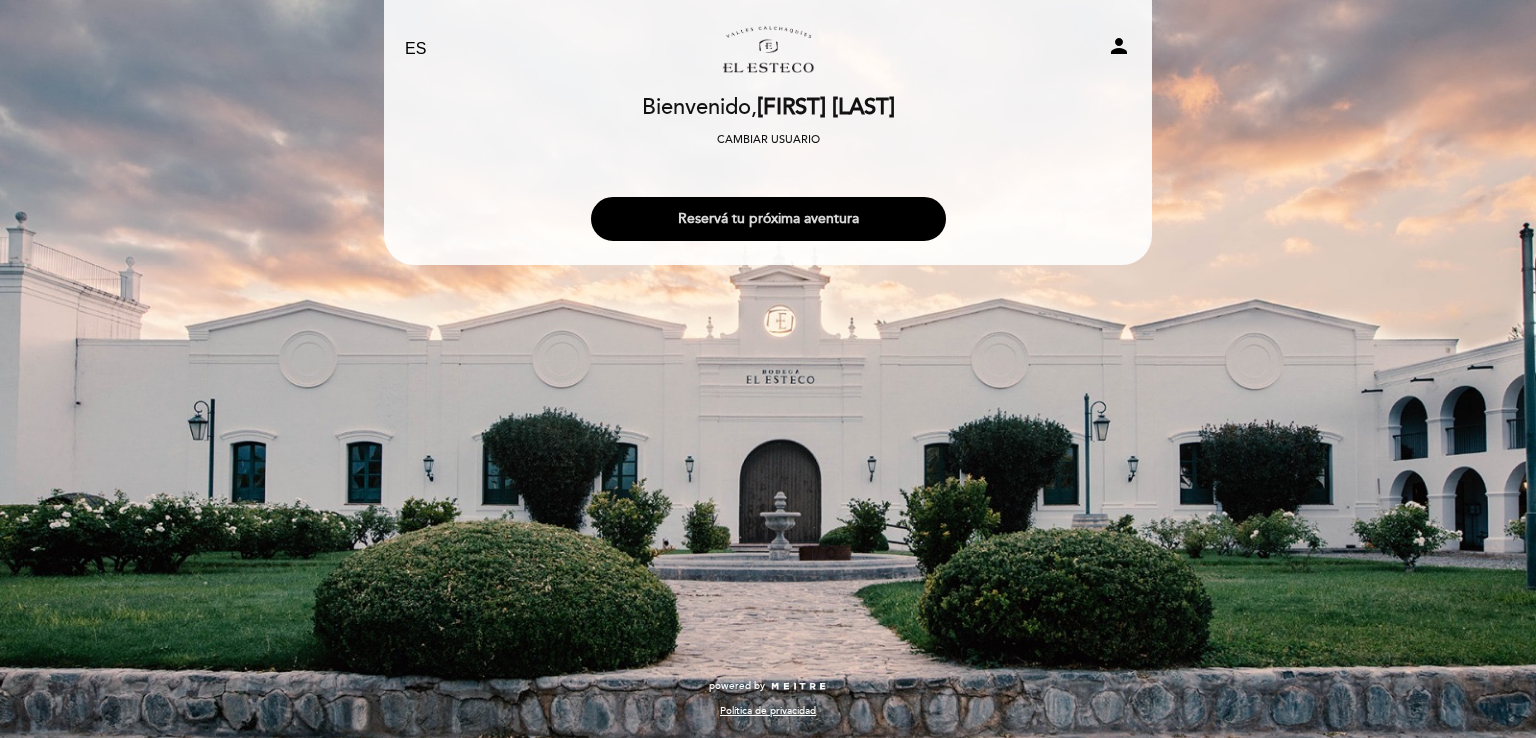 click on "Reservá tu próxima aventura" at bounding box center (768, 219) 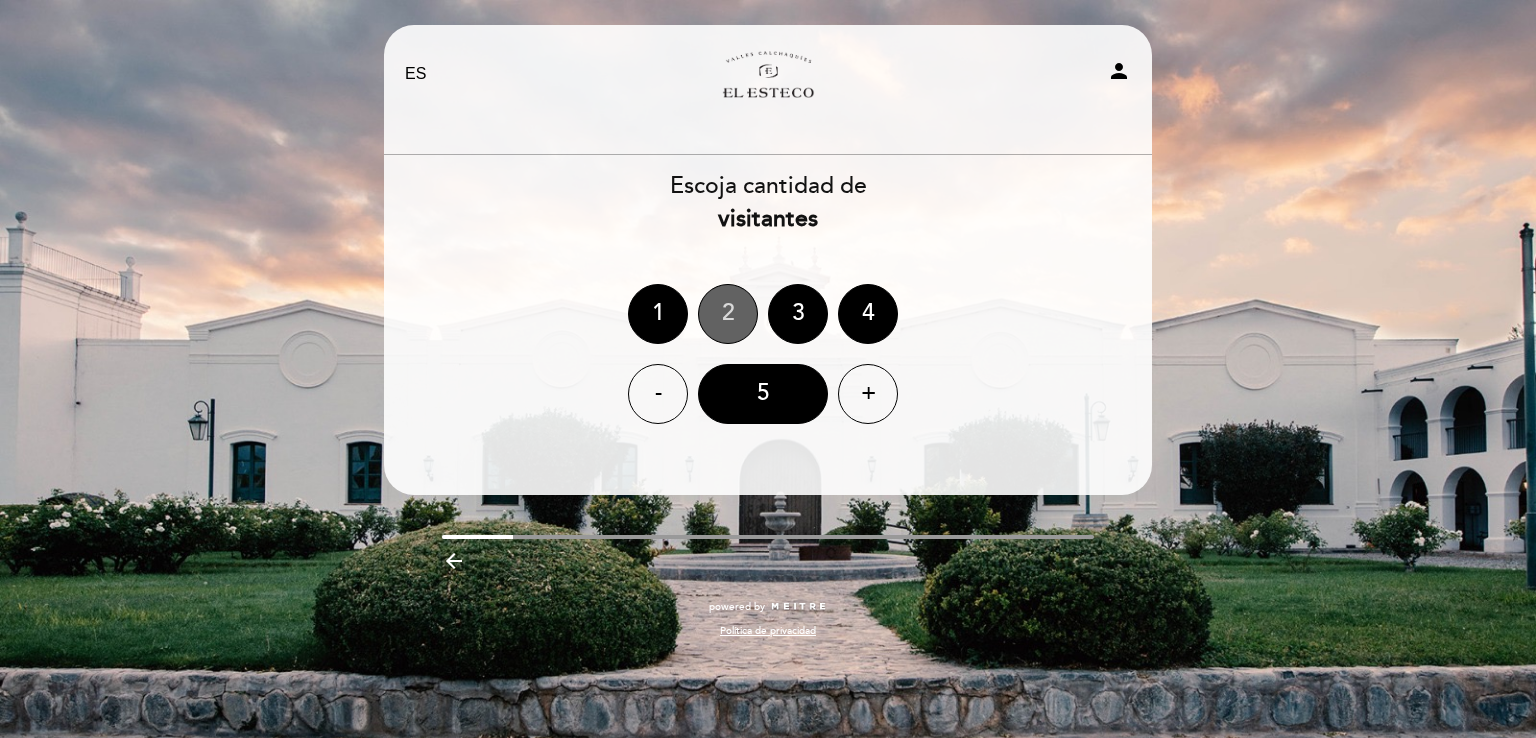 click on "2" at bounding box center [728, 314] 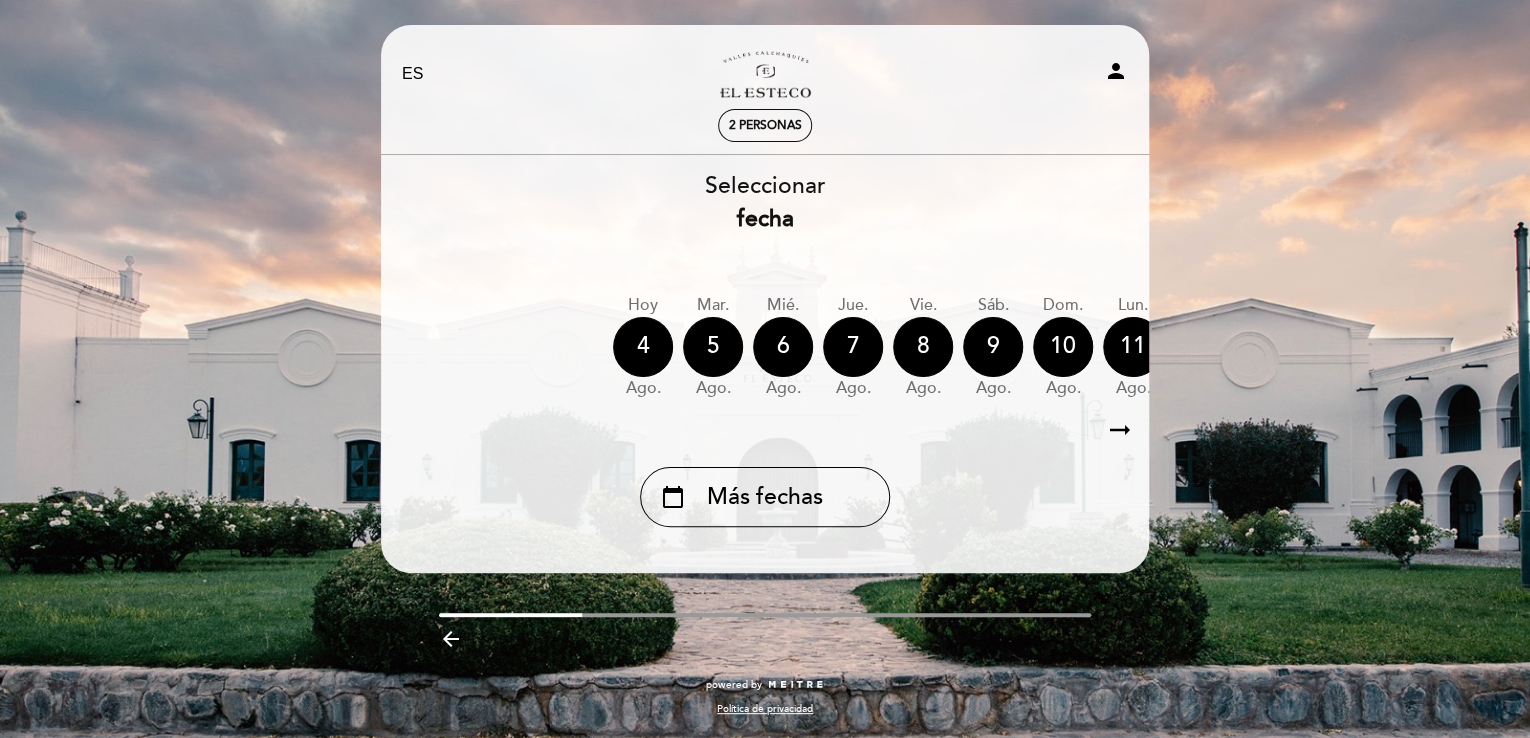 click on "arrow_right_alt" at bounding box center (1120, 430) 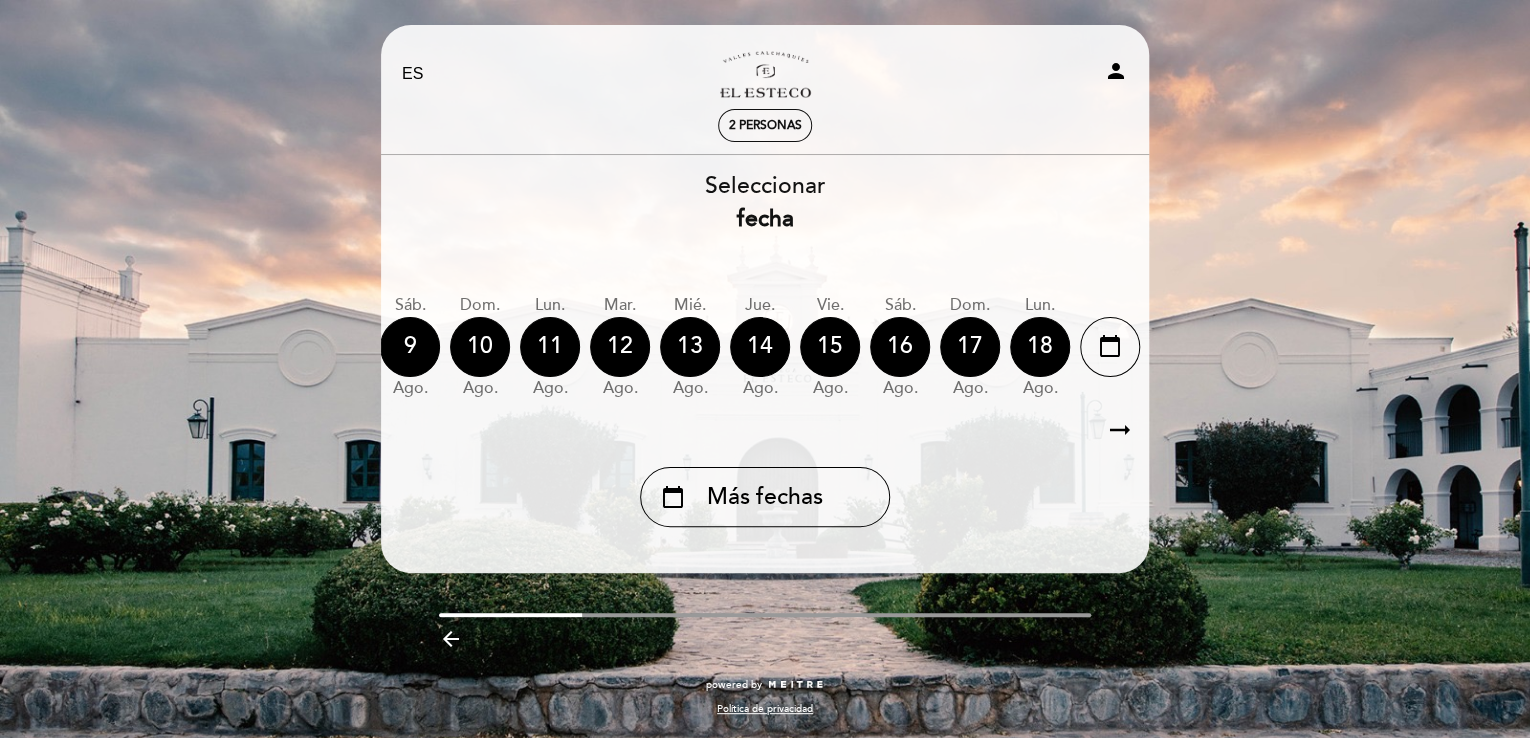 click on "arrow_right_alt" at bounding box center [1120, 430] 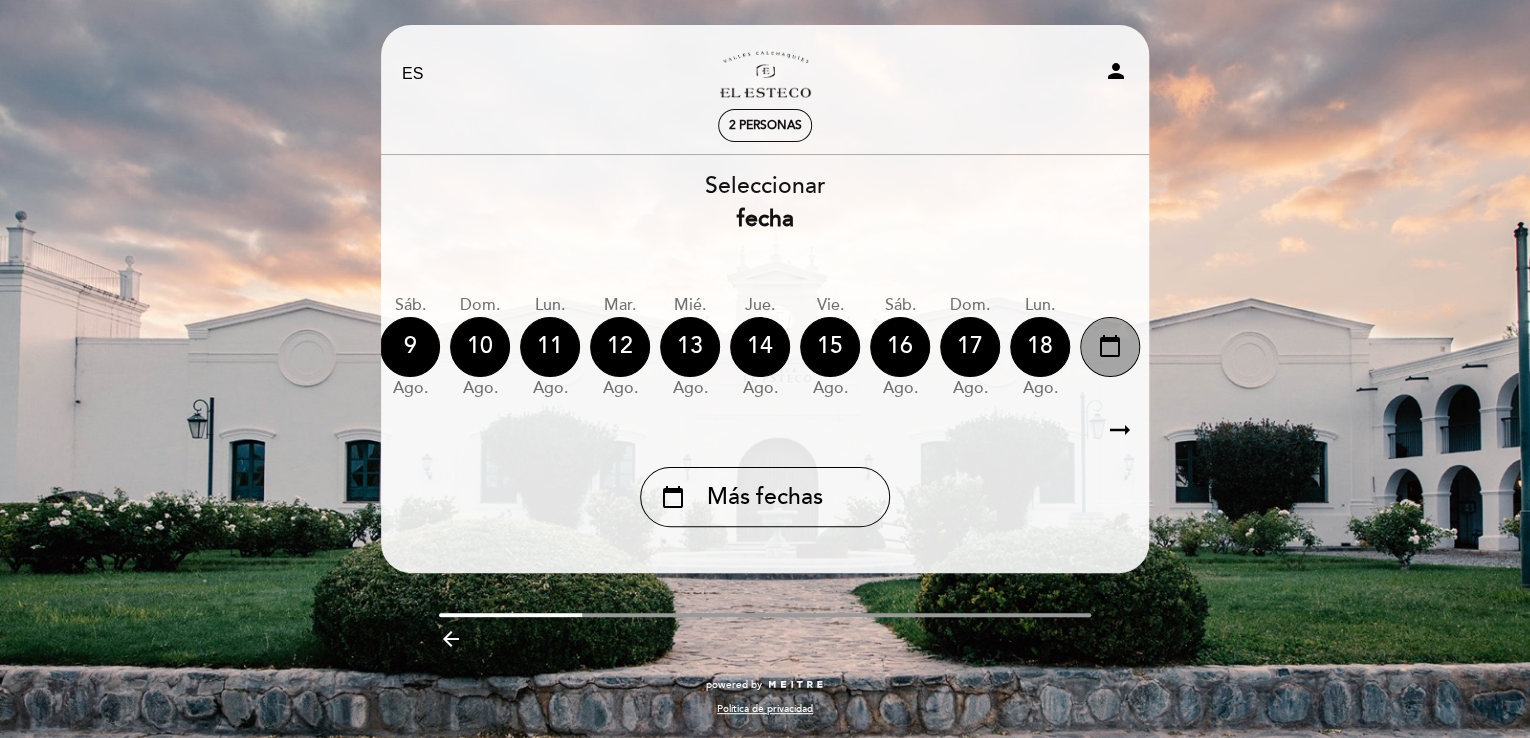click on "calendar_today" at bounding box center (1110, 347) 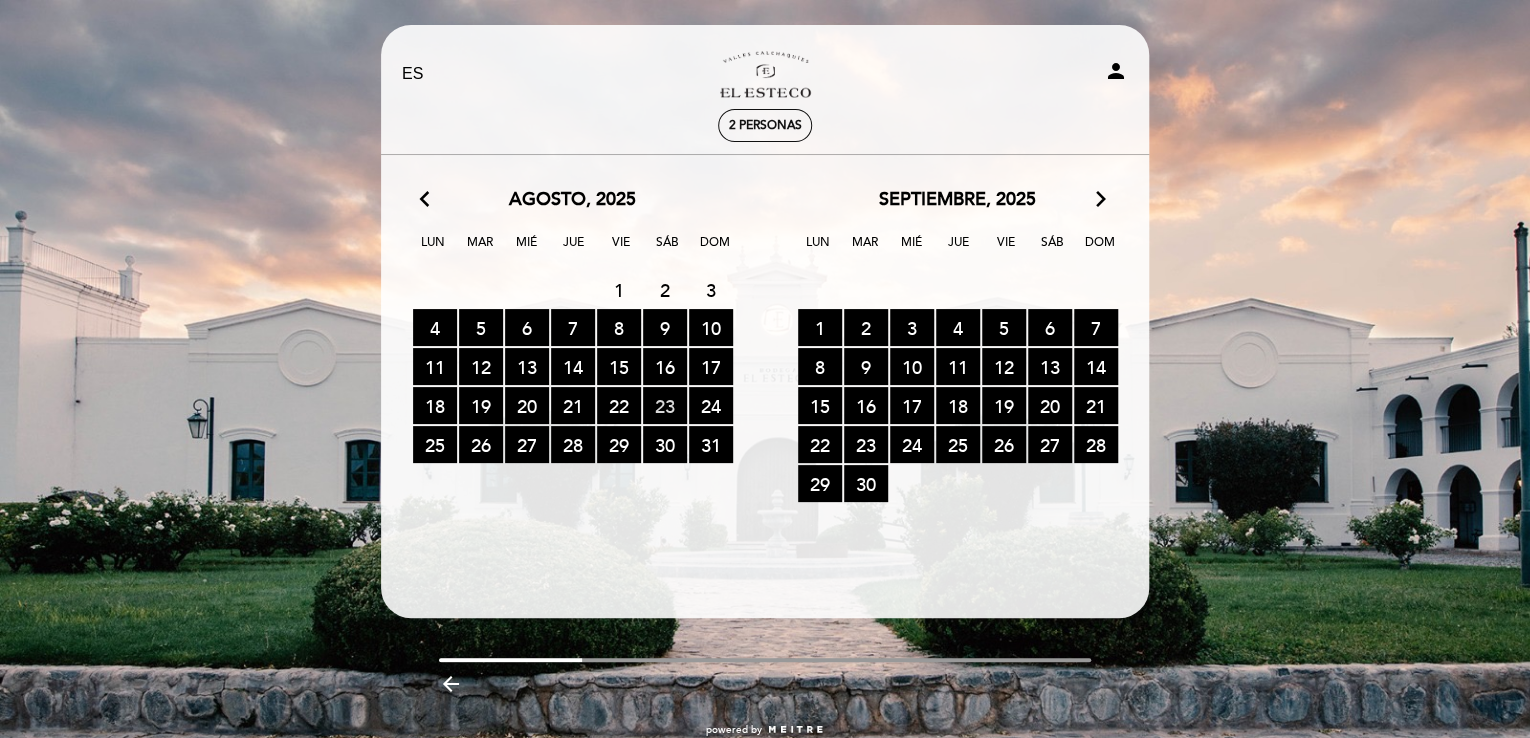 click on "23
RESERVAS DISPONIBLES" at bounding box center [665, 405] 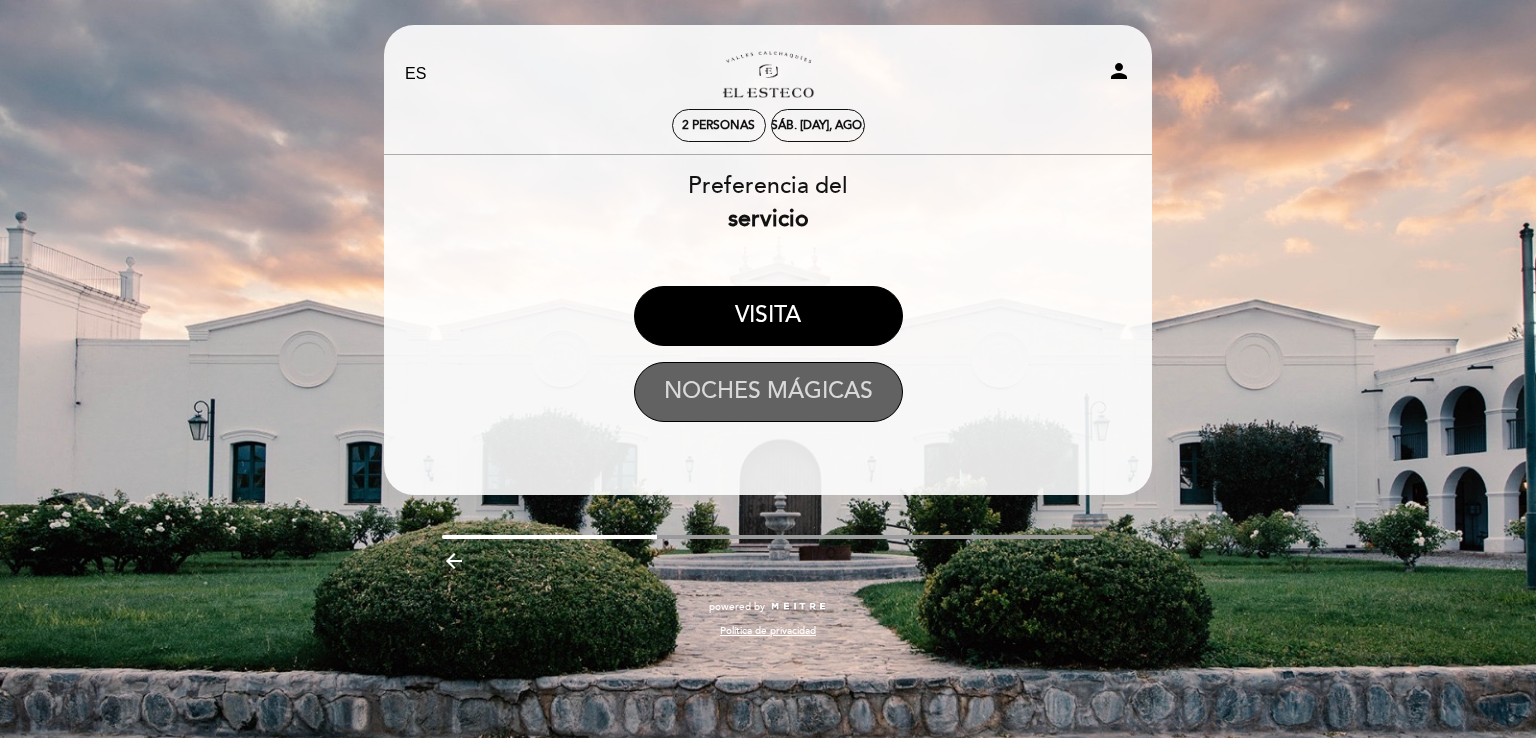 click on "NOCHES MÁGICAS" at bounding box center [768, 392] 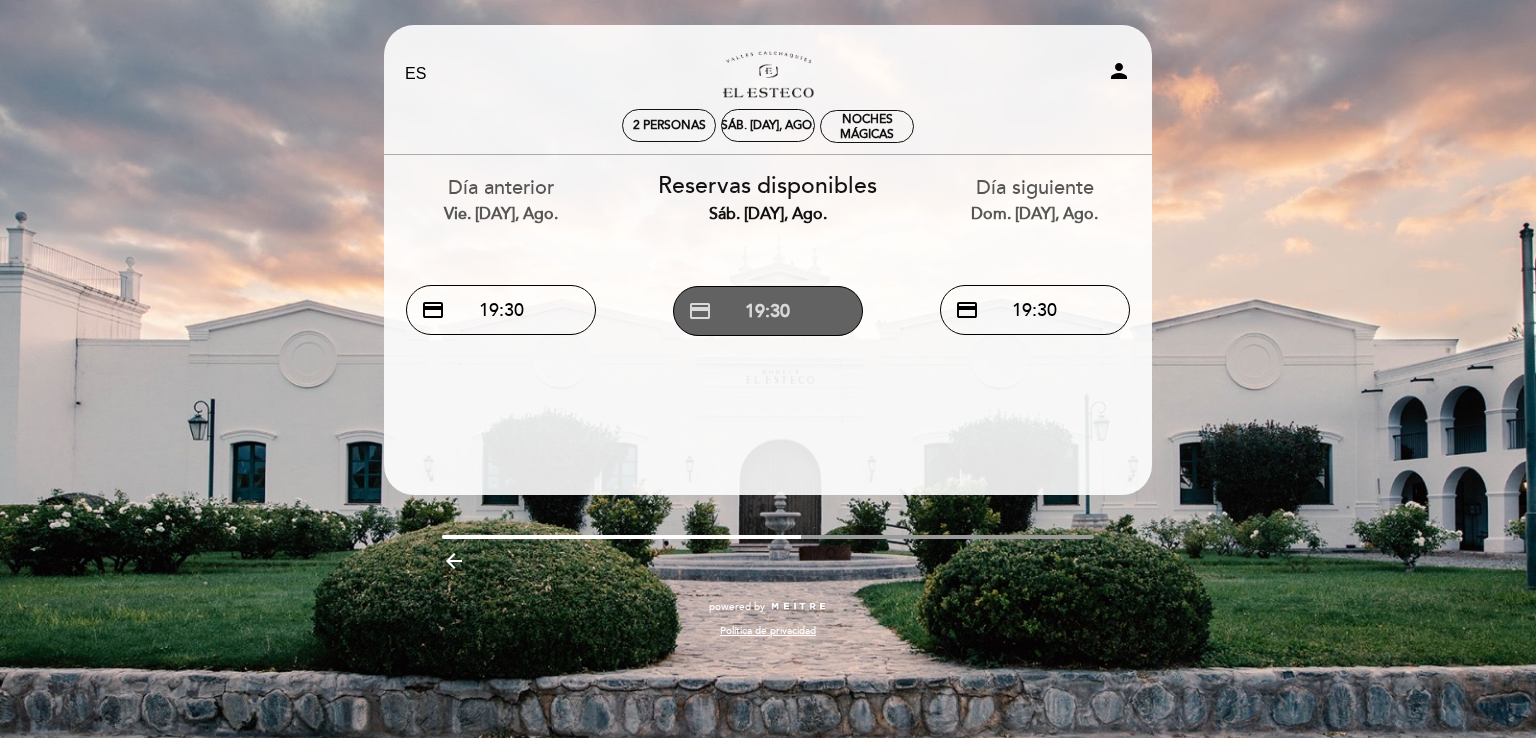 click on "credit_card
19:30" at bounding box center (768, 311) 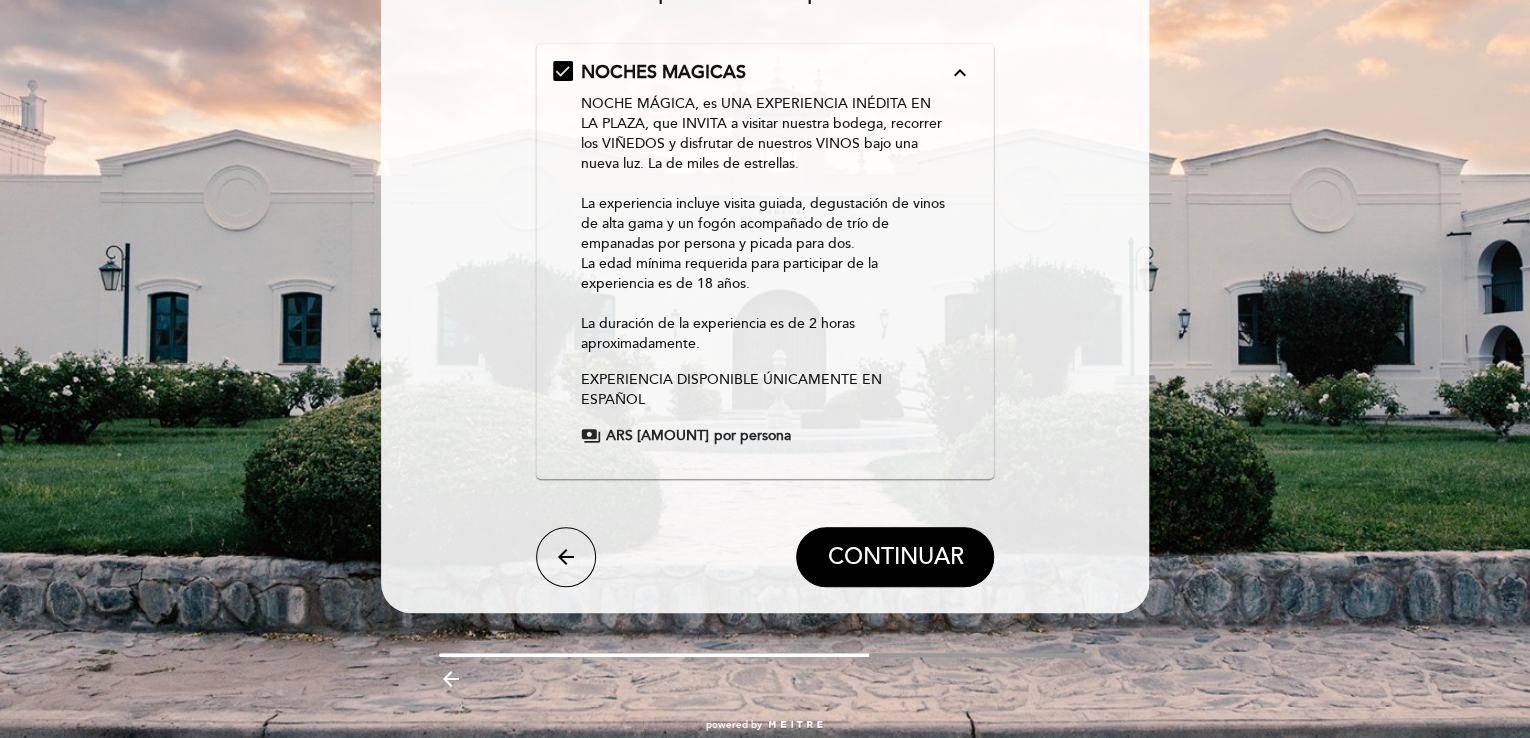 scroll, scrollTop: 233, scrollLeft: 0, axis: vertical 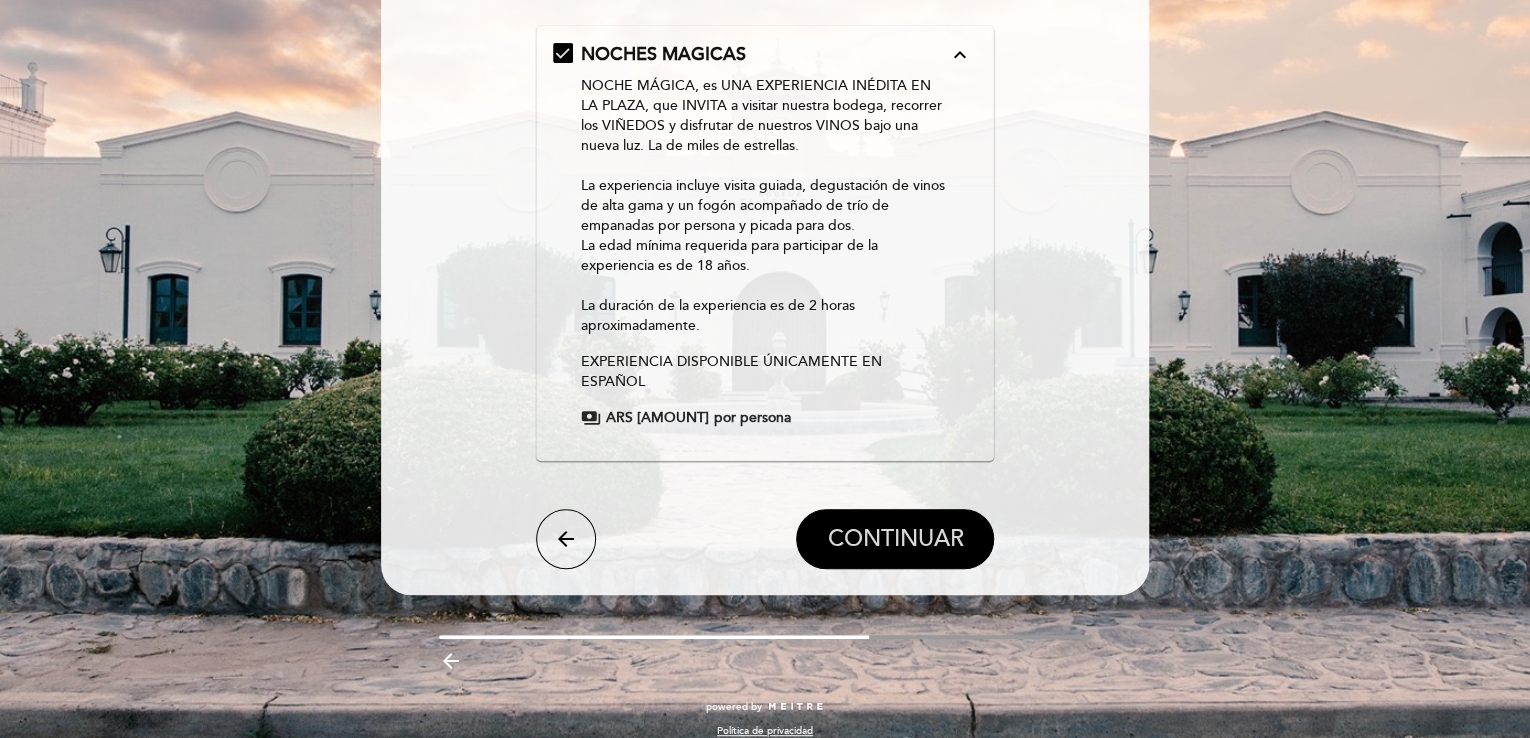 click on "CONTINUAR" at bounding box center [895, 539] 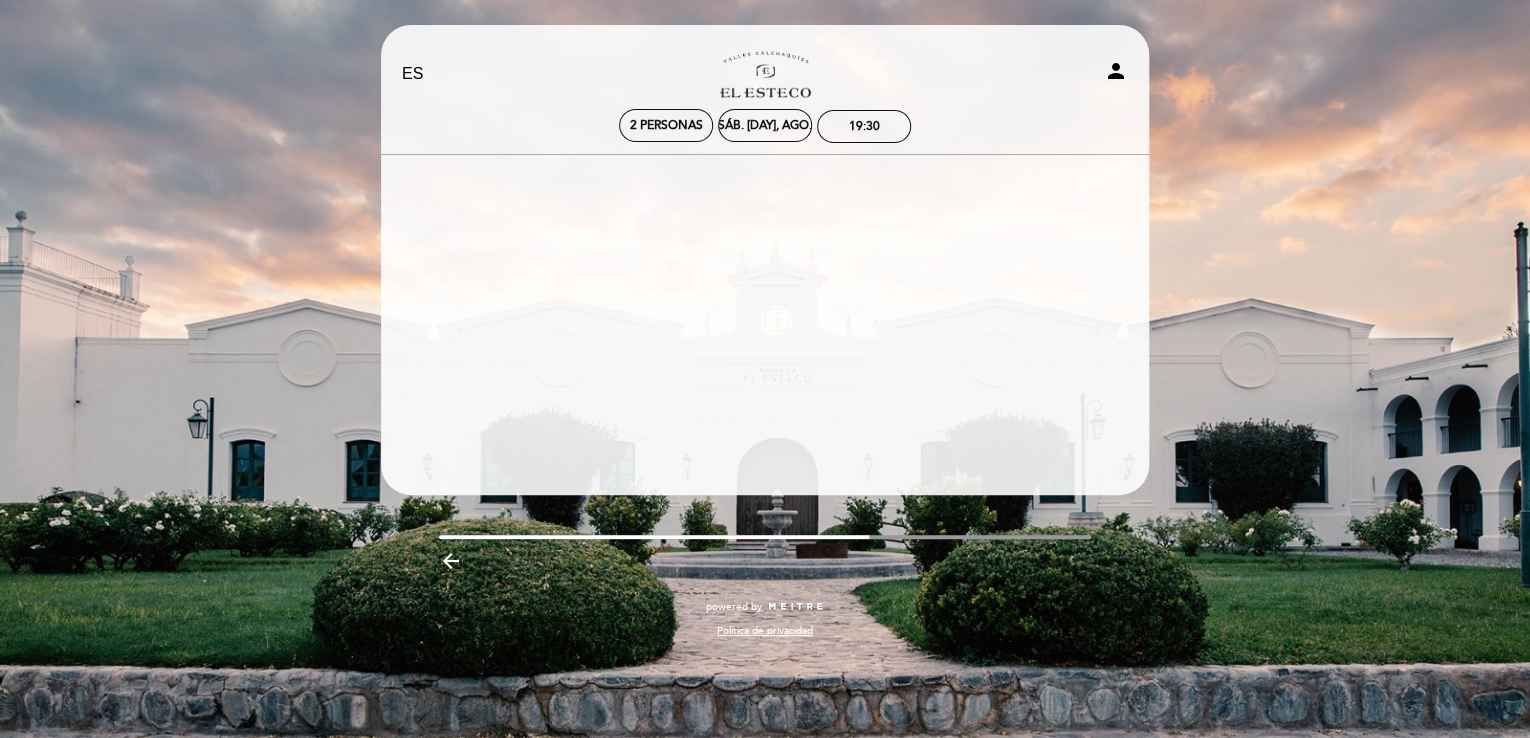 scroll, scrollTop: 0, scrollLeft: 0, axis: both 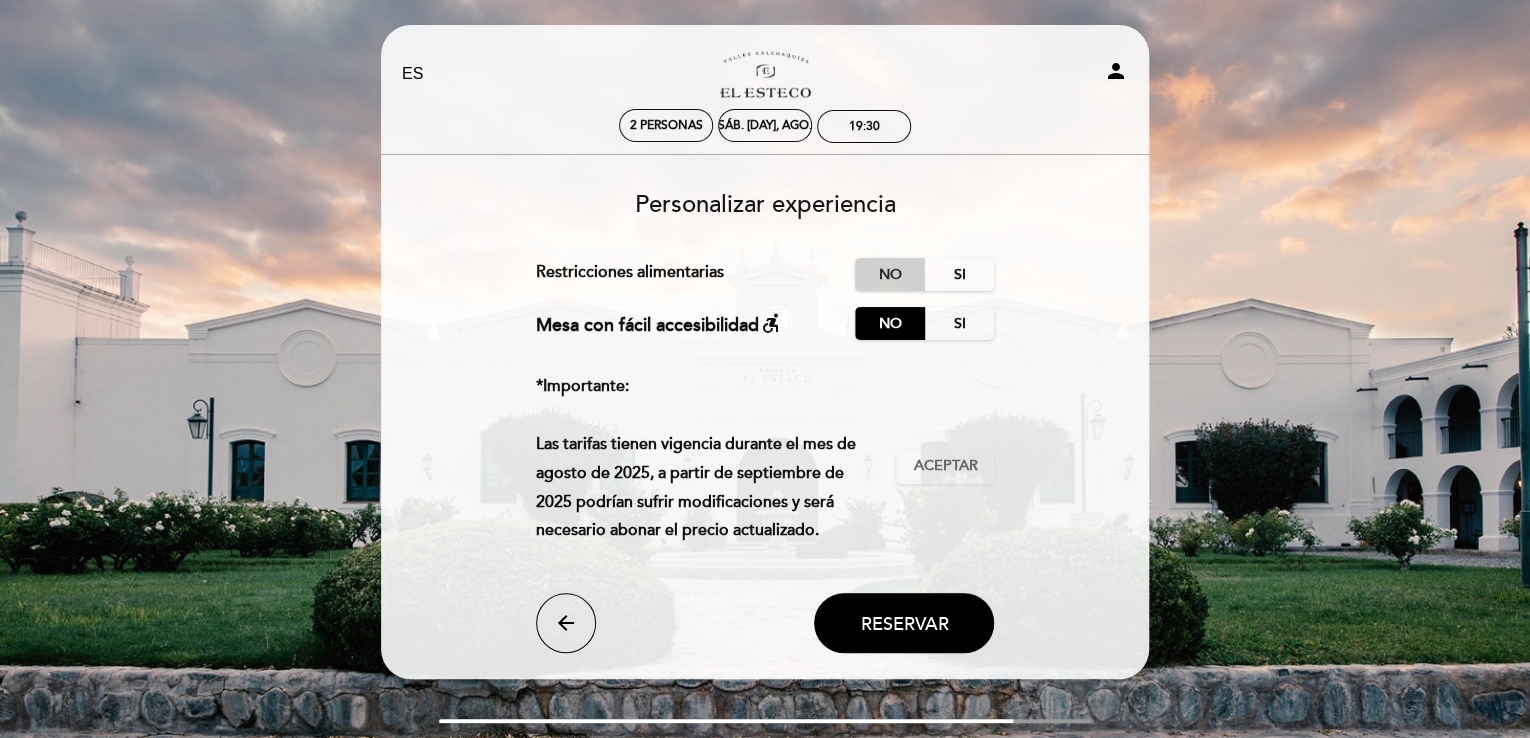 click on "No" at bounding box center [890, 274] 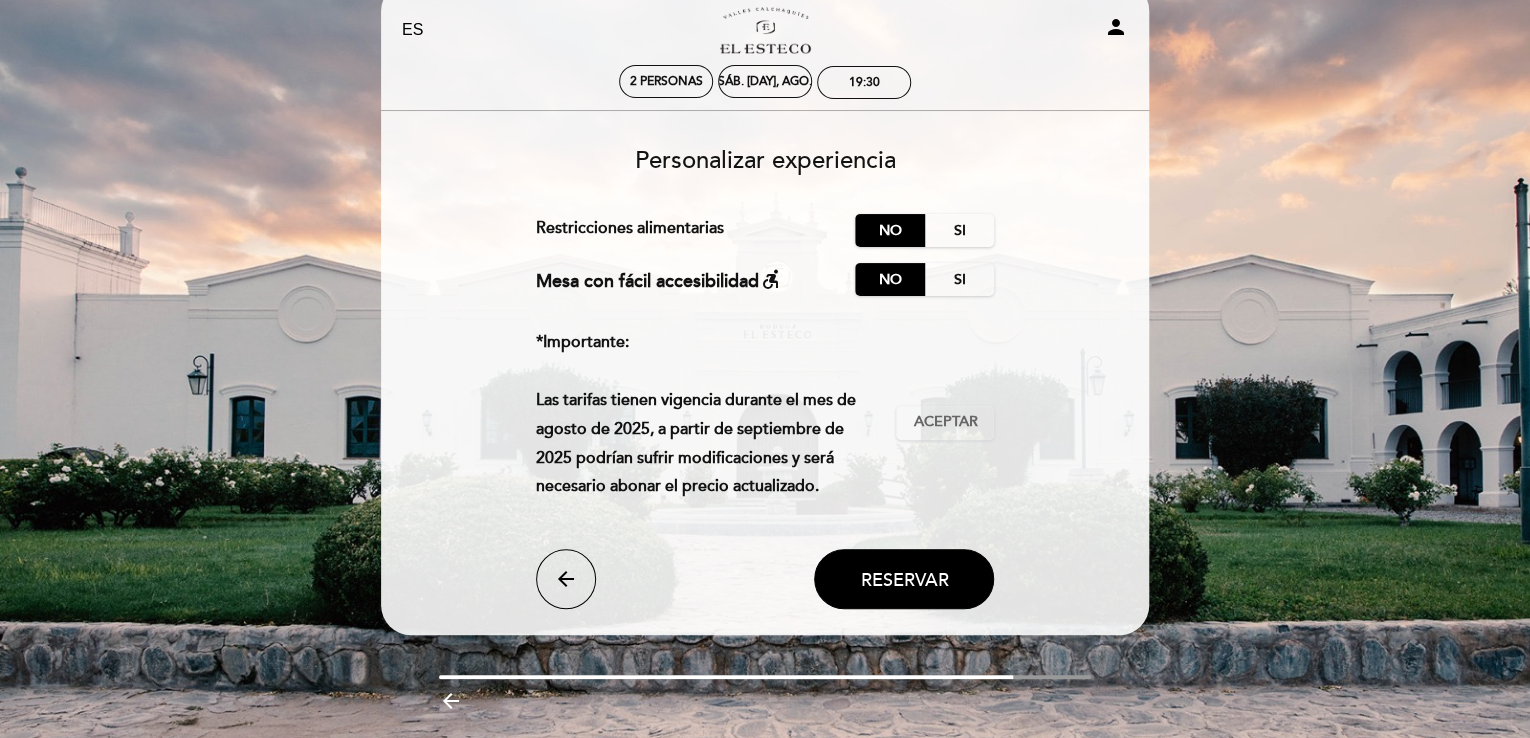 scroll, scrollTop: 48, scrollLeft: 0, axis: vertical 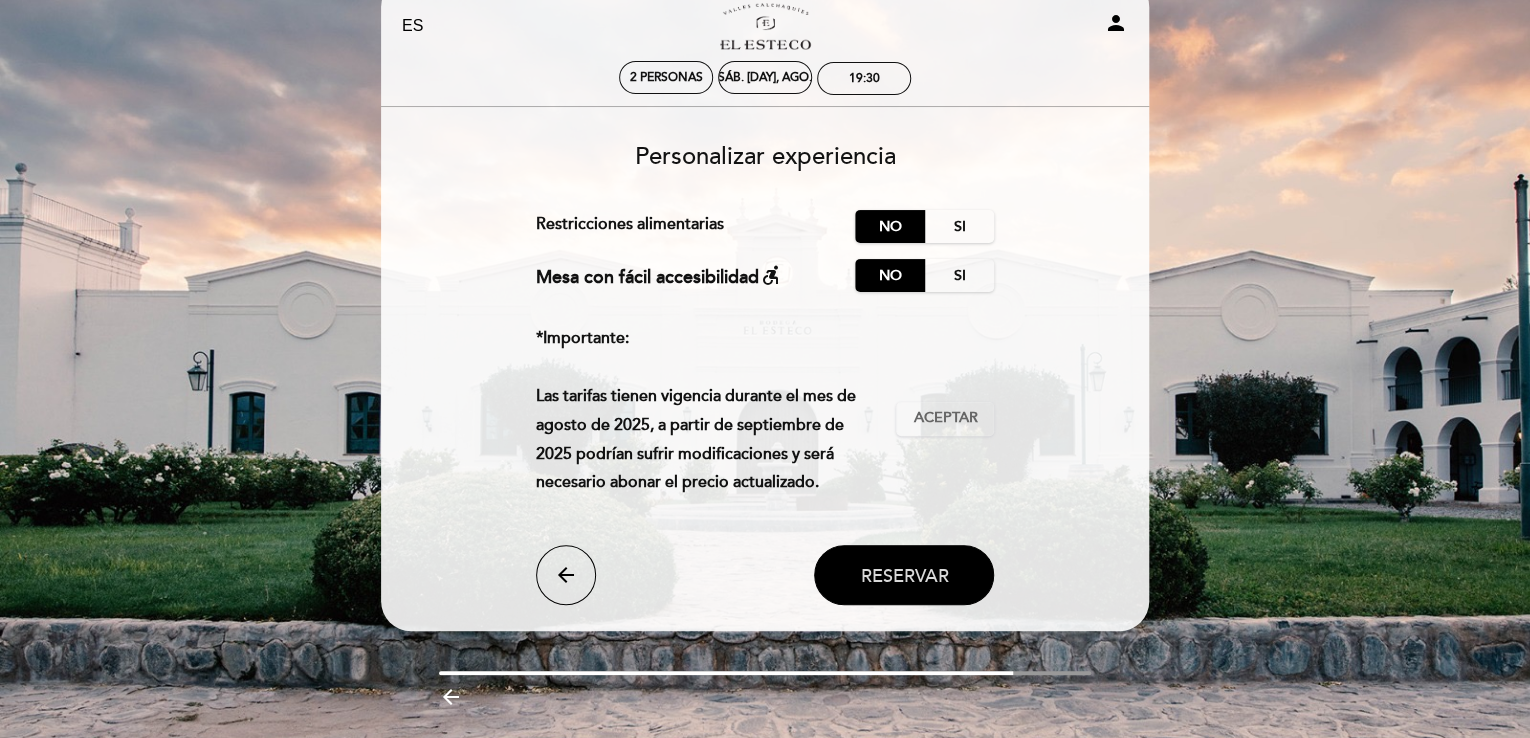 click on "Reservar" at bounding box center [904, 575] 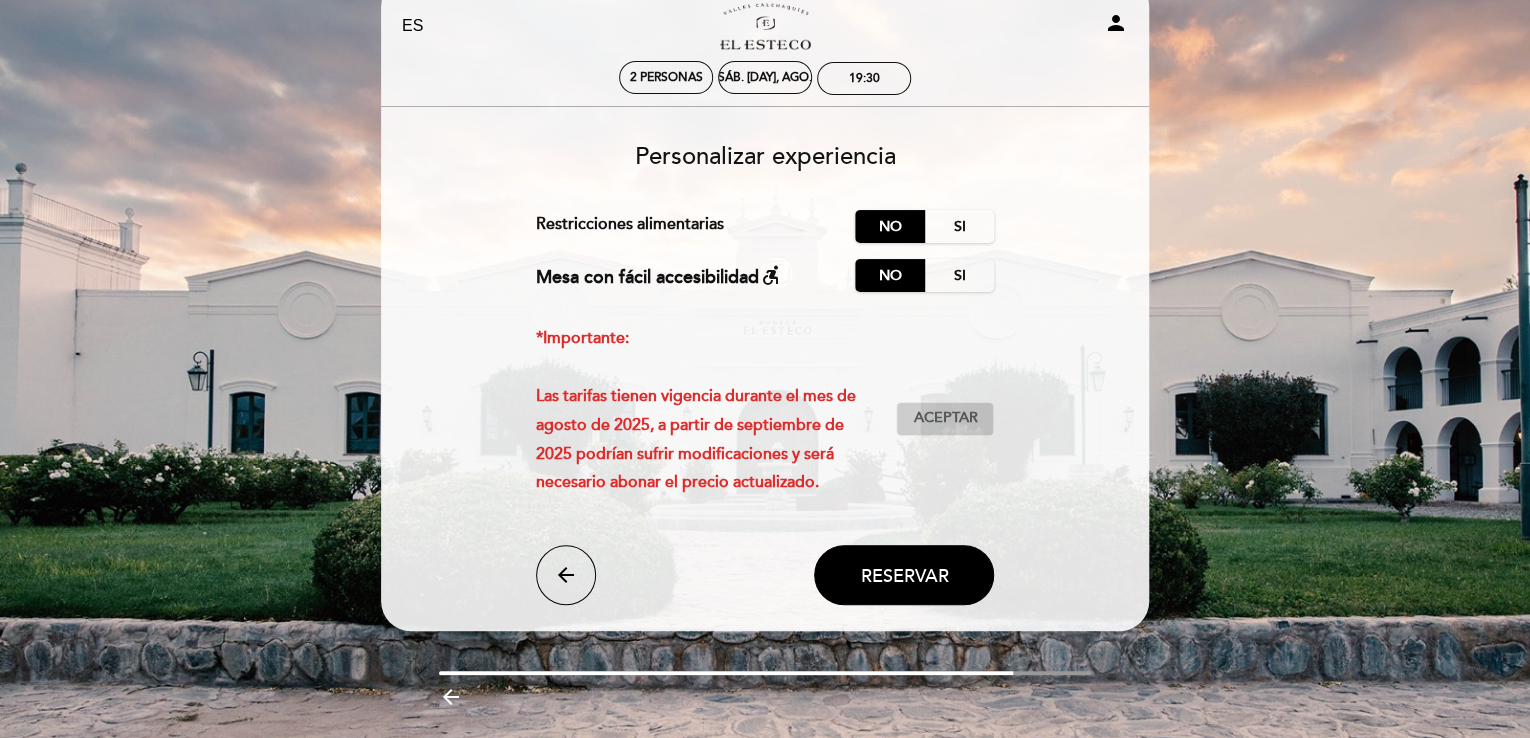 click on "Aceptar" at bounding box center [945, 418] 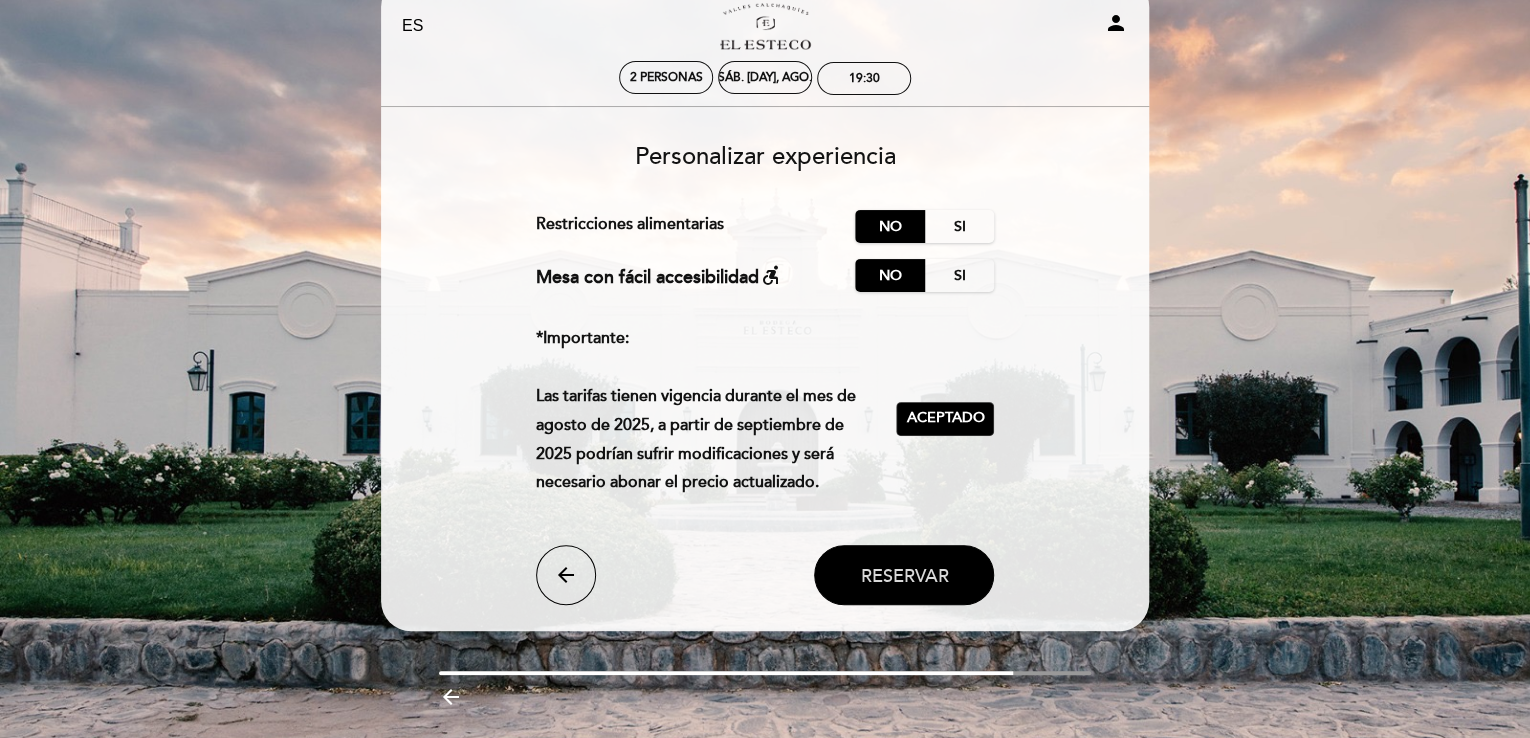 click on "Reservar" at bounding box center [904, 575] 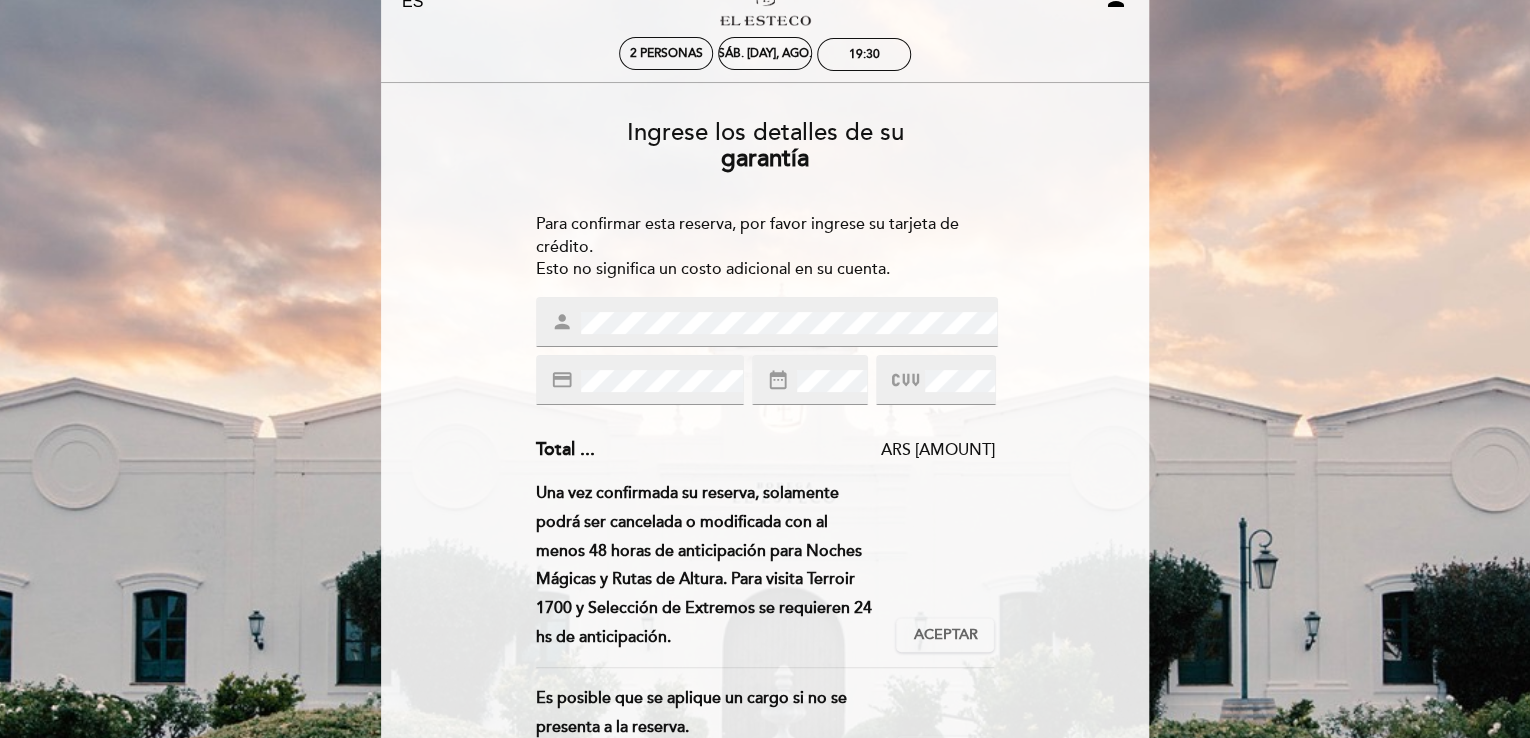 scroll, scrollTop: 79, scrollLeft: 0, axis: vertical 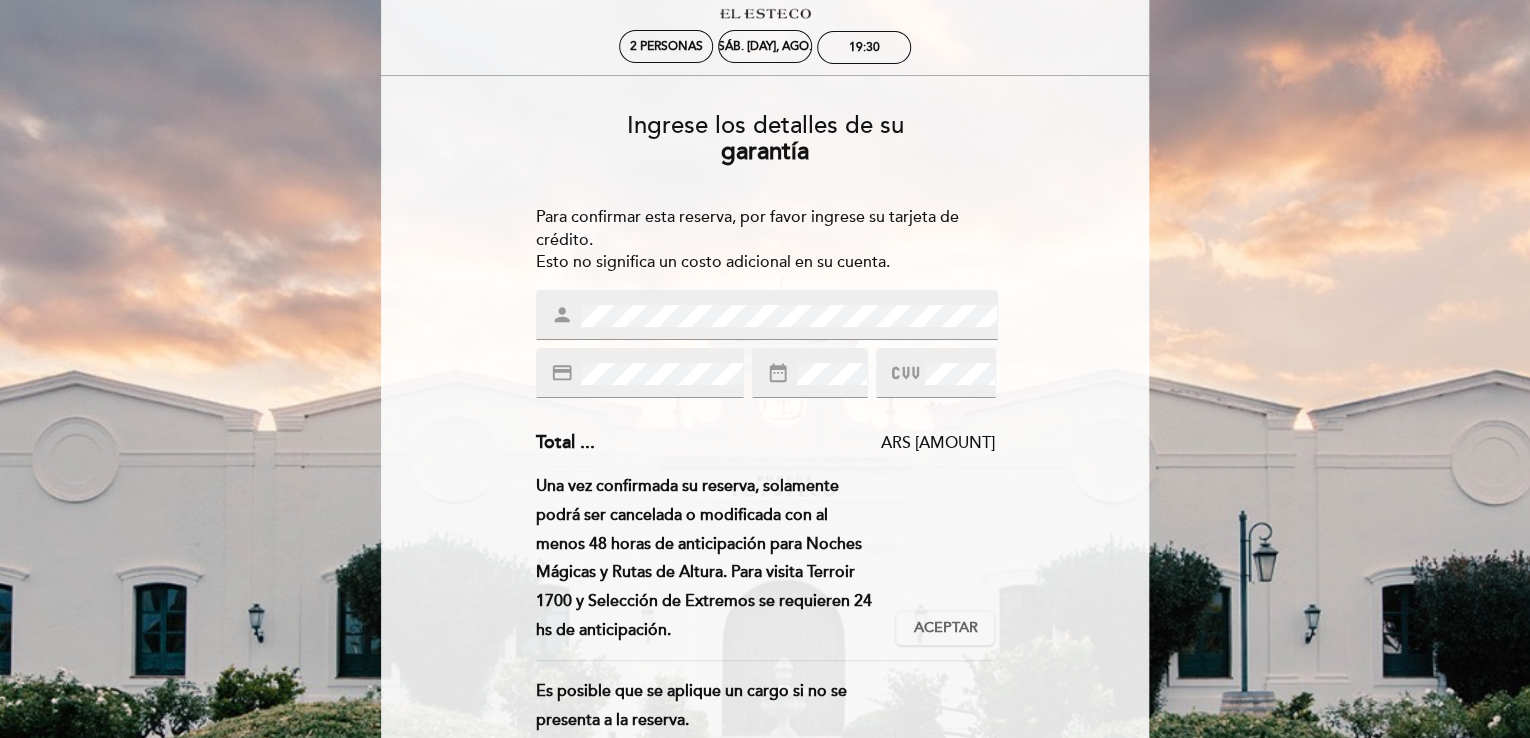 click on "Ingrese los detalles de su
garantía
Para confirmar esta reserva, por favor ingrese su tarjeta de crédito. Esto no significa un costo adicional en su cuenta.
Para entrar en lista de espera, por favor ingrese su tarjeta de crédito.
Si no se concreta la reserva esta garantía queda sin efecto.
La garantía para prevenir ausencias solo aplica si se le asigna una reserva.
Si no logramos moverlo de lista de espera hacia una mesa, la garantía queda sin efecto.
Para entrar en lista de pre-acceso, por favor ingrese su tarjeta de crédito.
Si no se concreta la reserva esta garantía queda sin efecto.
La garantía para prevenir ausencias solo aplica si se le asigna una reserva.
Si no logramos moverlo de lista de pre-acceso hacia una mesa, la garantía queda sin efecto.
person" at bounding box center [765, 562] 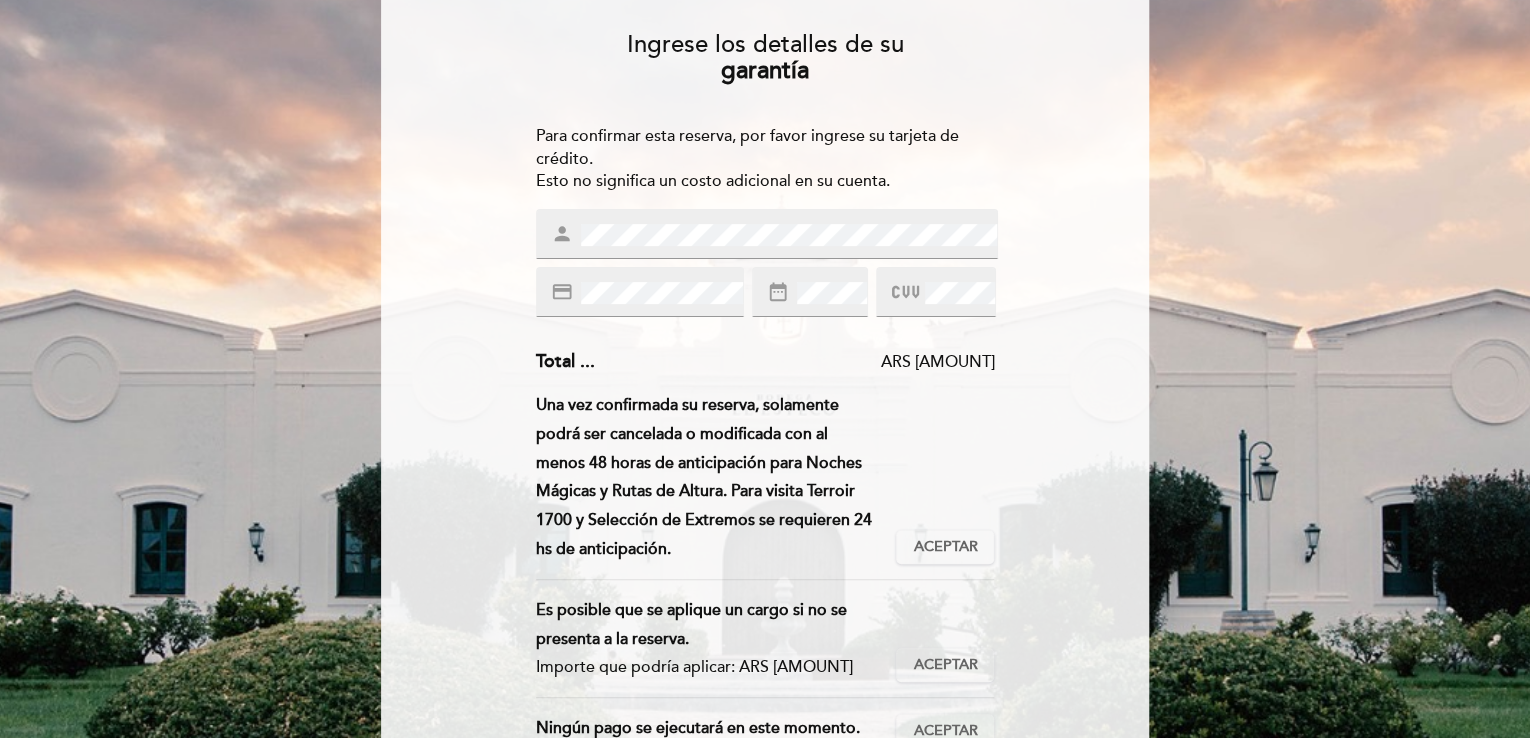 scroll, scrollTop: 216, scrollLeft: 0, axis: vertical 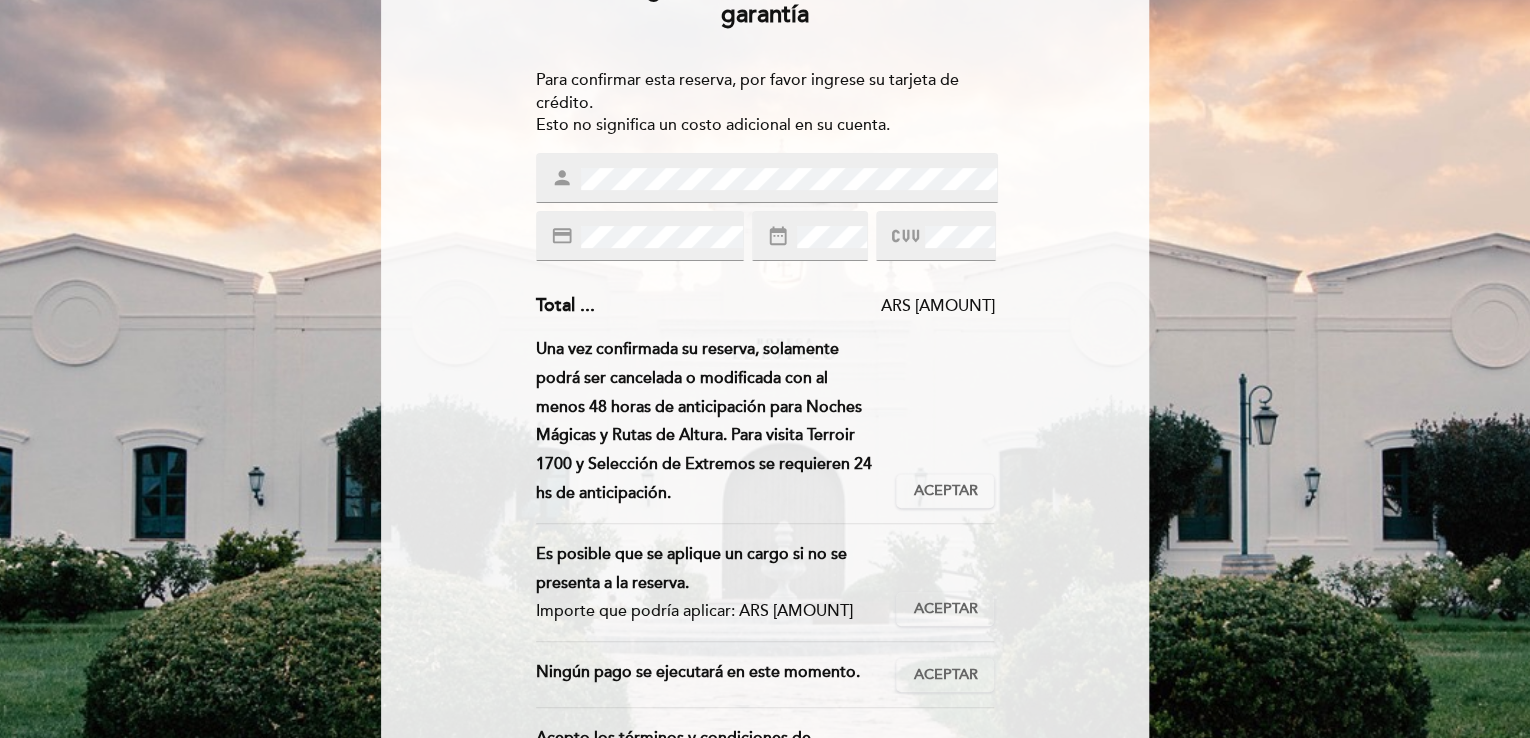 drag, startPoint x: 632, startPoint y: 556, endPoint x: 796, endPoint y: 624, distance: 177.53873 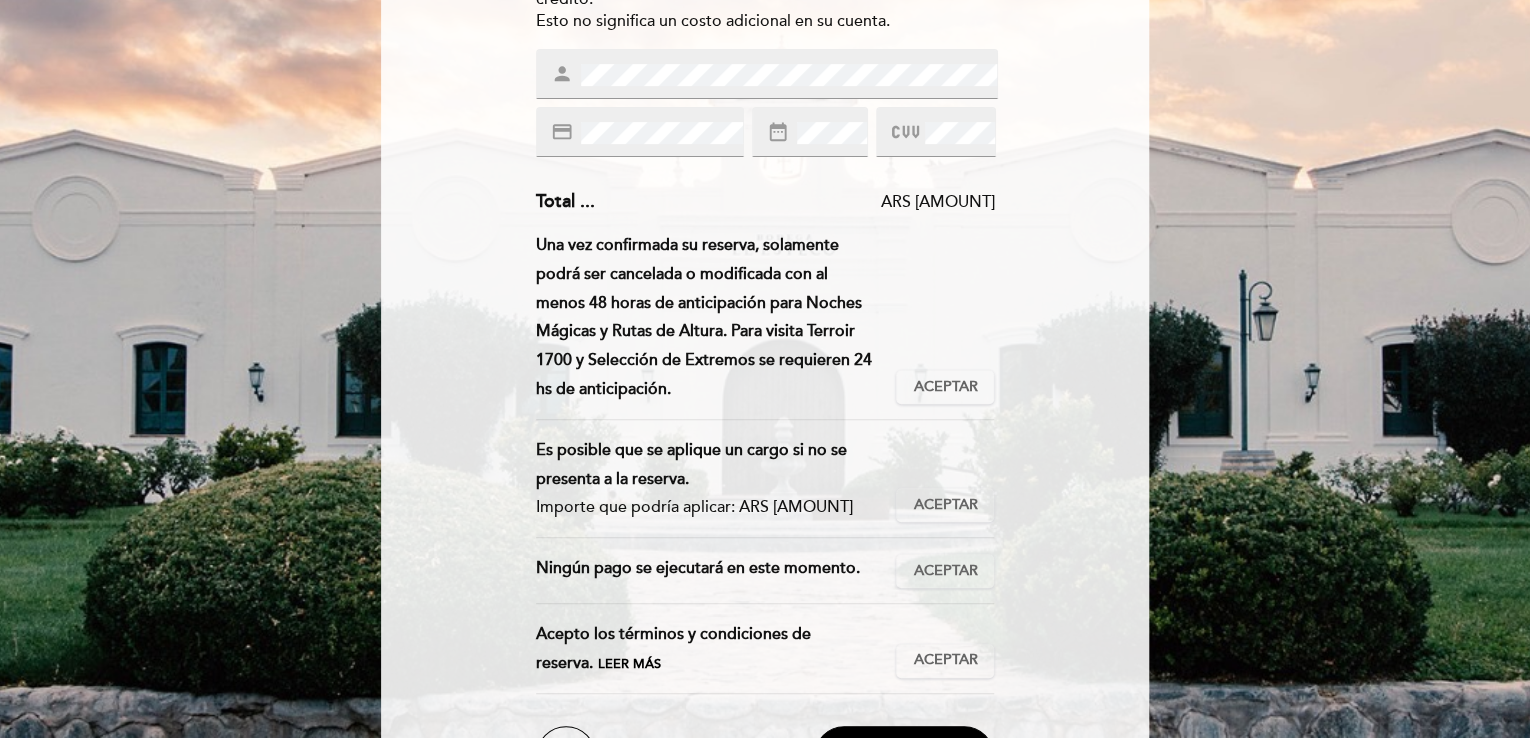 scroll, scrollTop: 275, scrollLeft: 0, axis: vertical 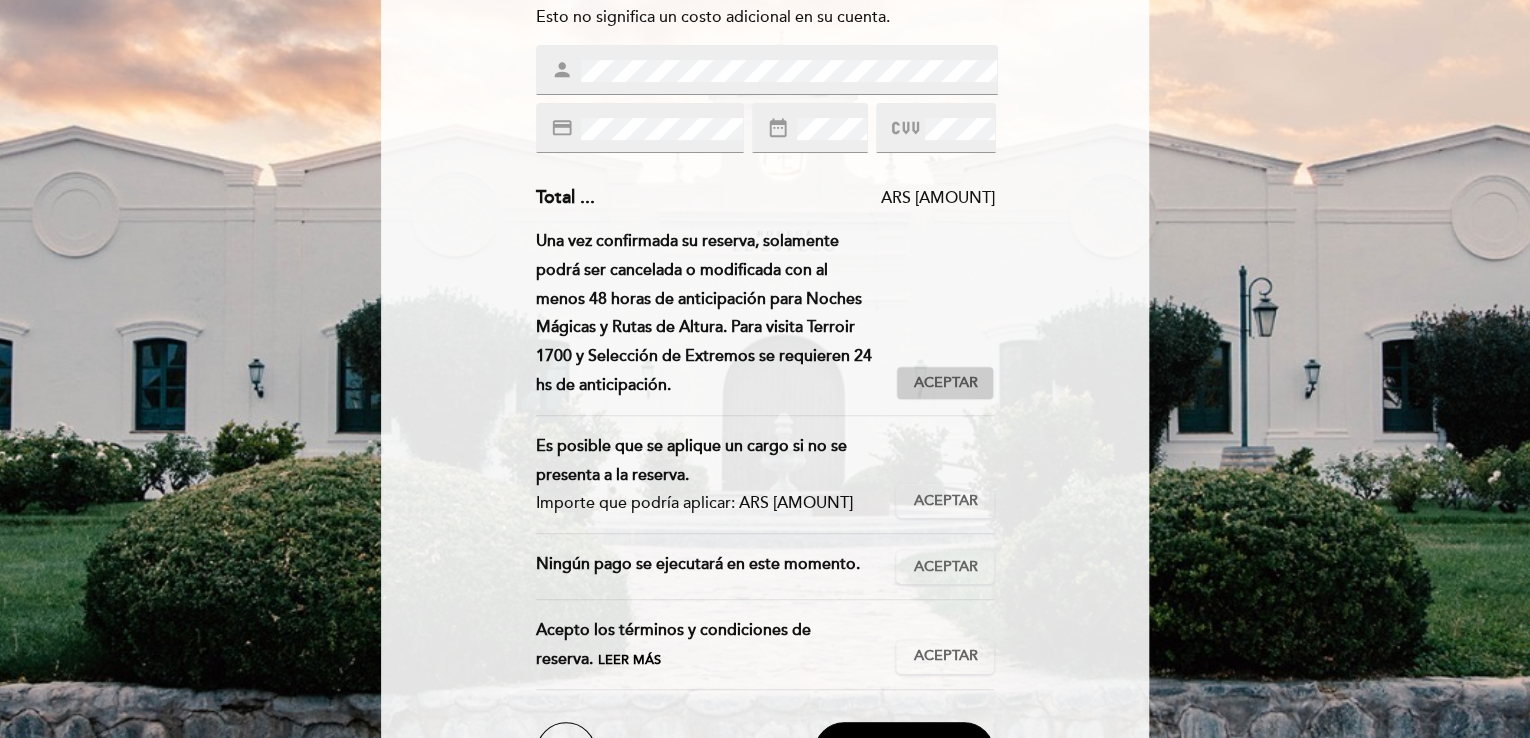 click on "Aceptar" at bounding box center (945, 383) 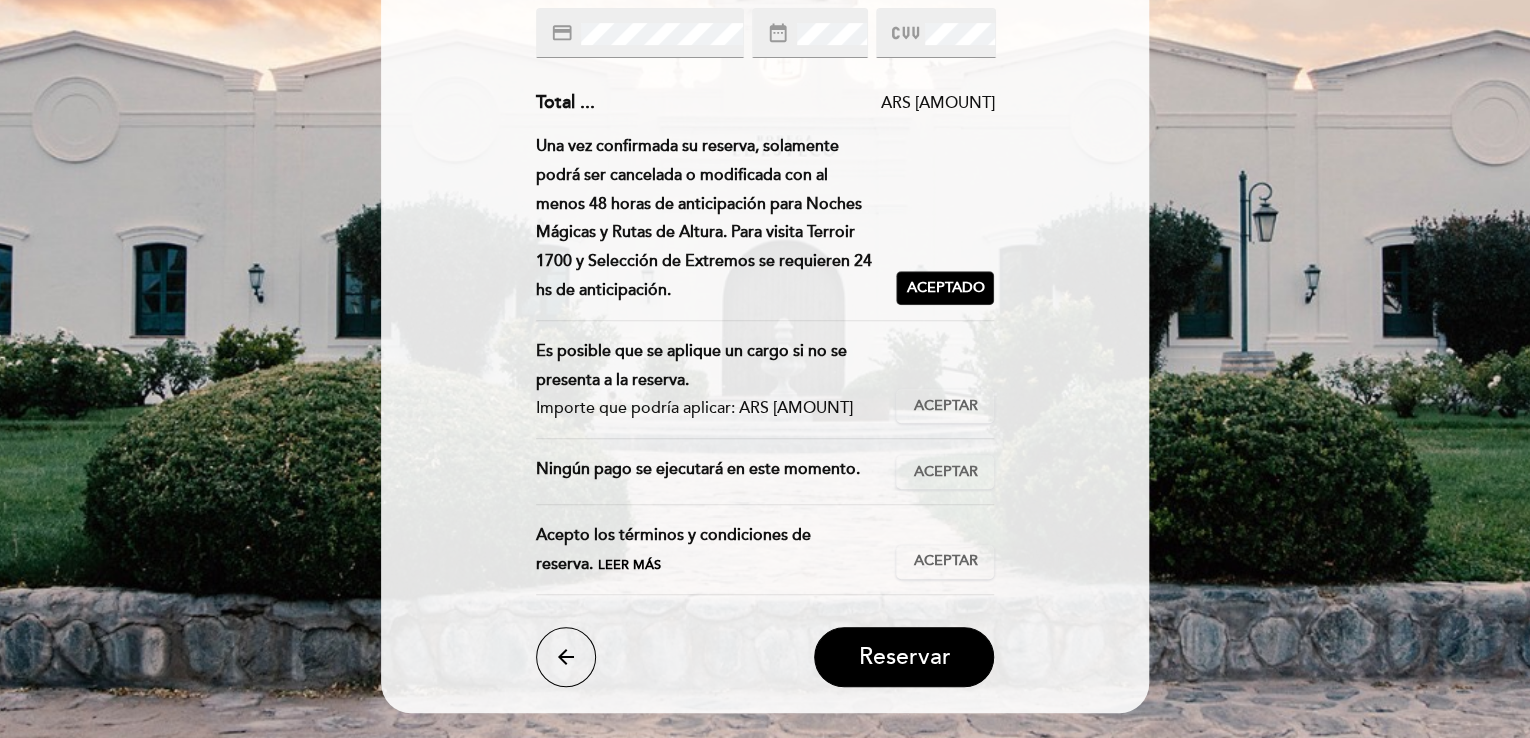 scroll, scrollTop: 420, scrollLeft: 0, axis: vertical 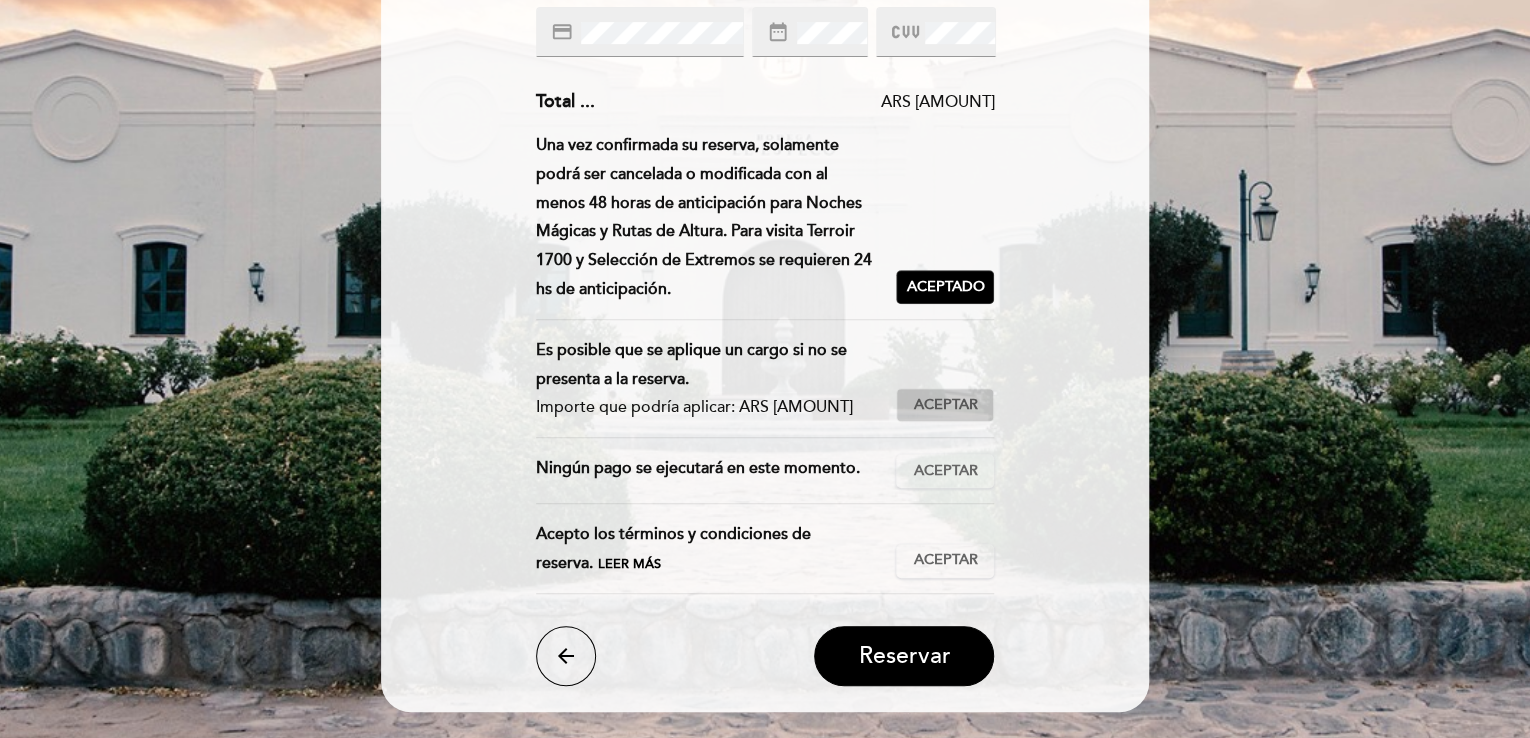 click on "Aceptar" at bounding box center [945, 405] 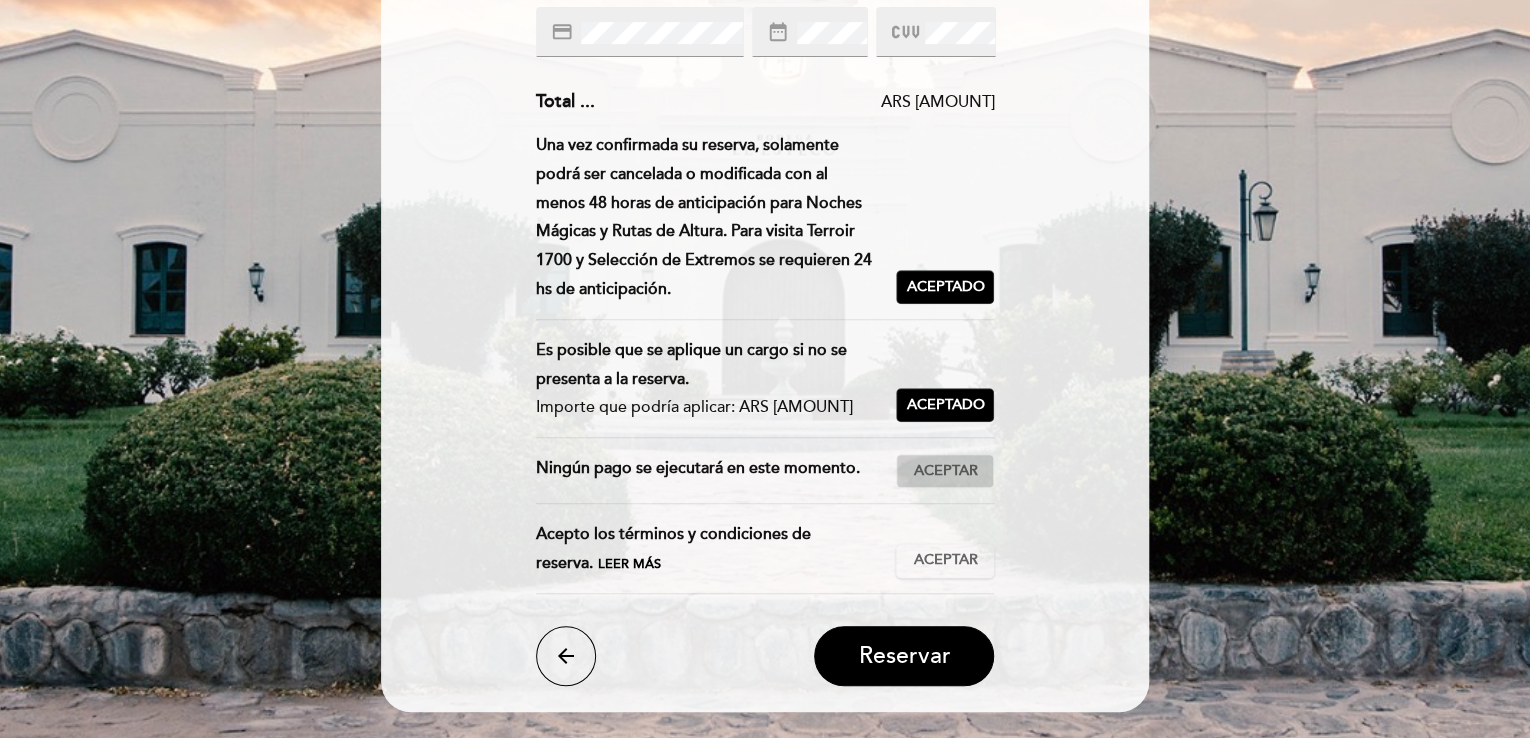 click on "Aceptar
Aceptado" at bounding box center (945, 471) 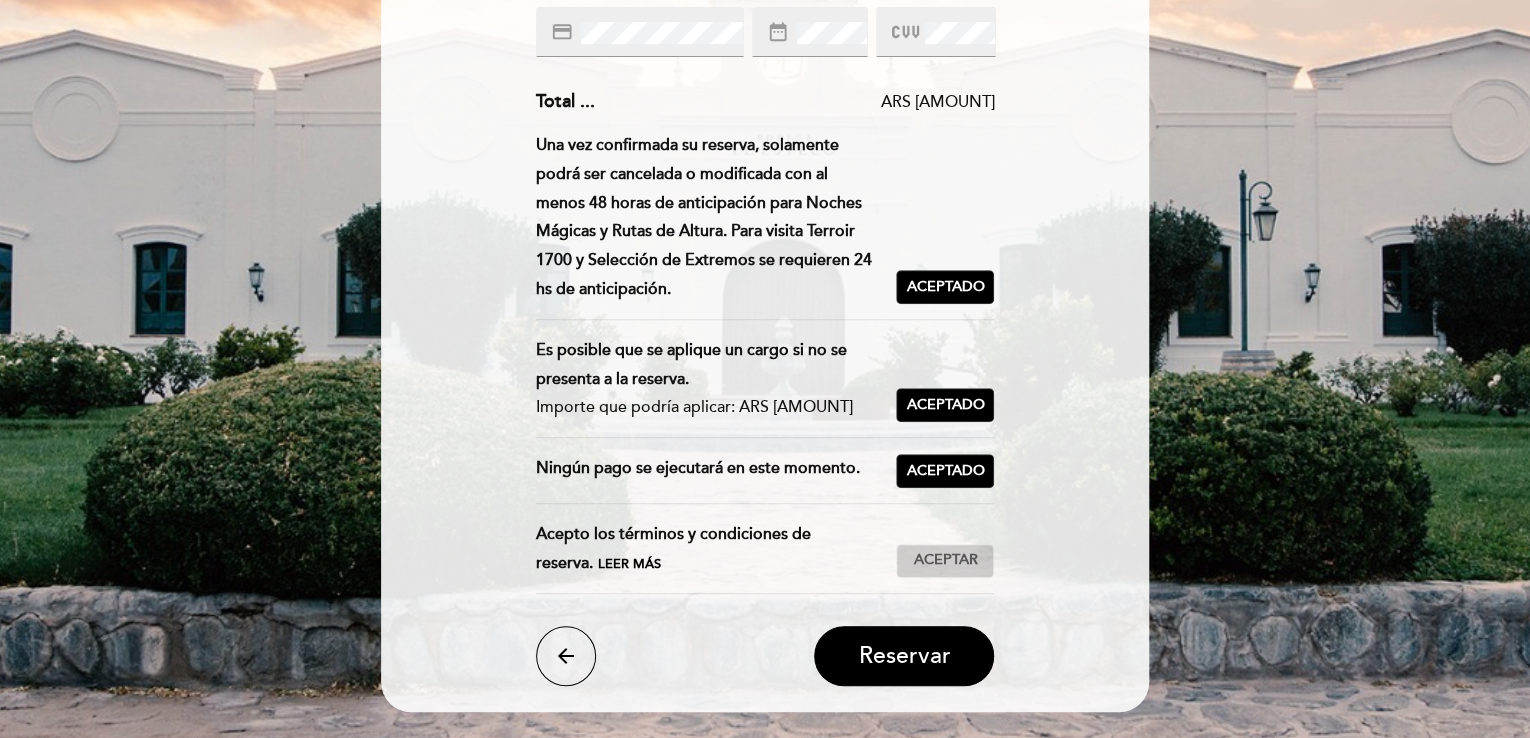 click on "Aceptar" at bounding box center (945, 560) 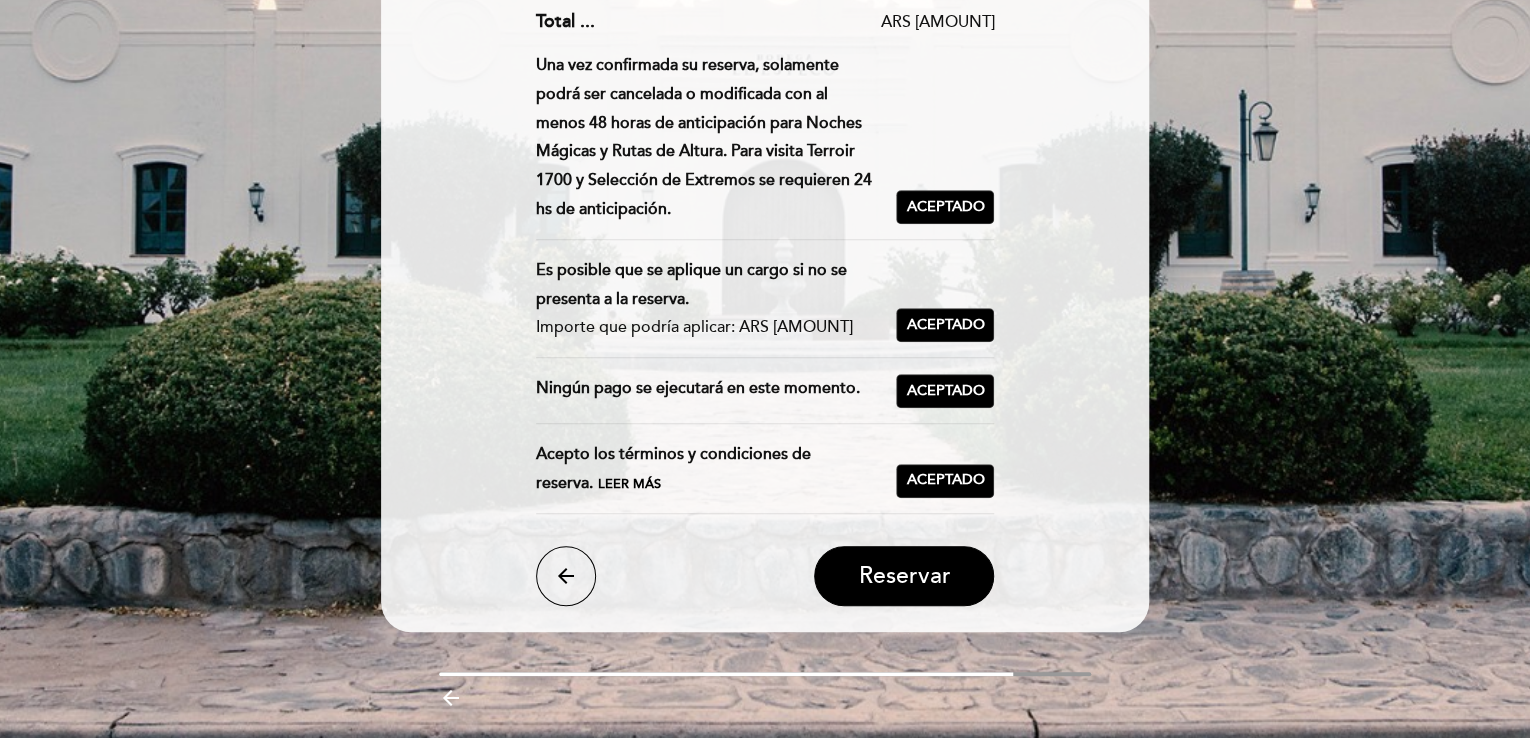 scroll, scrollTop: 501, scrollLeft: 0, axis: vertical 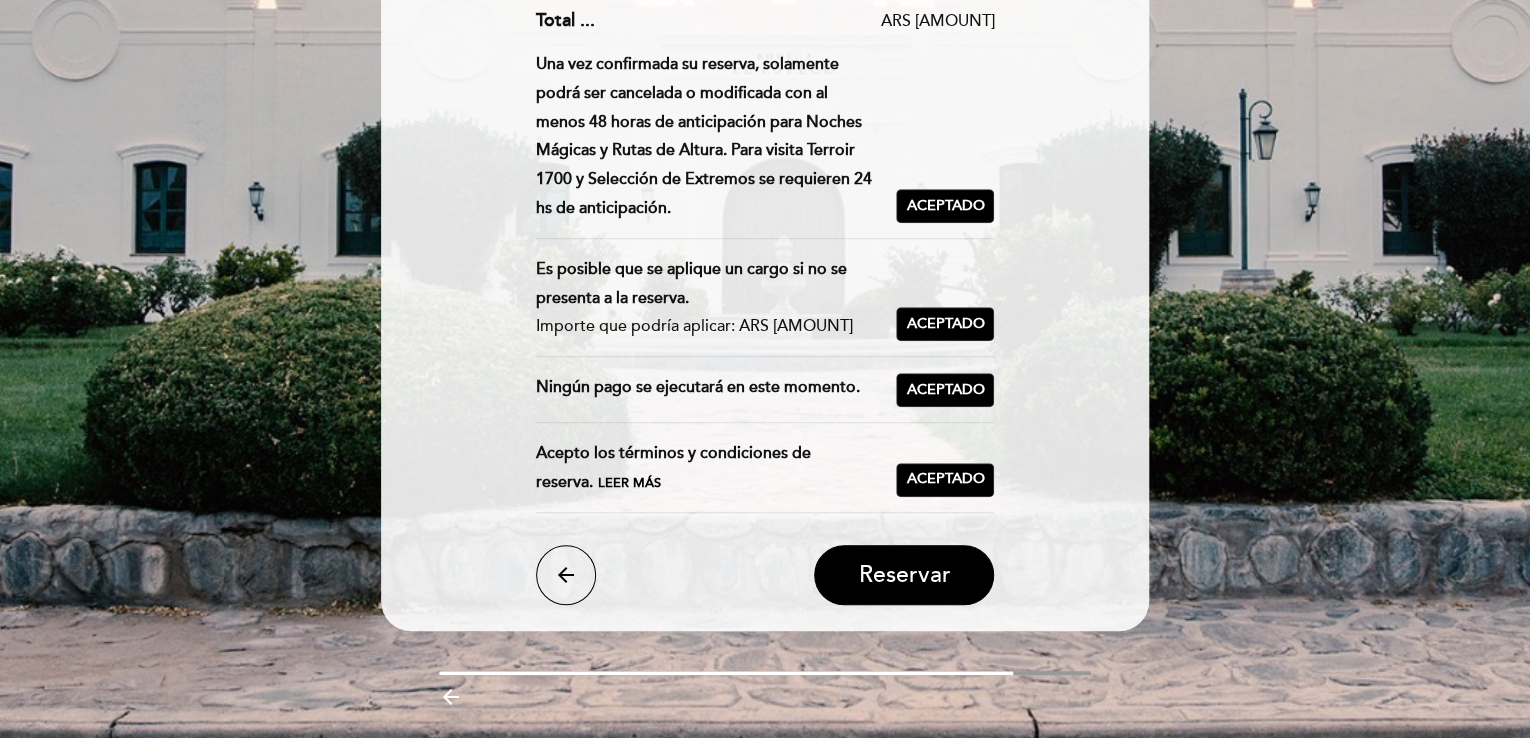 click on "Leer más" at bounding box center (629, 483) 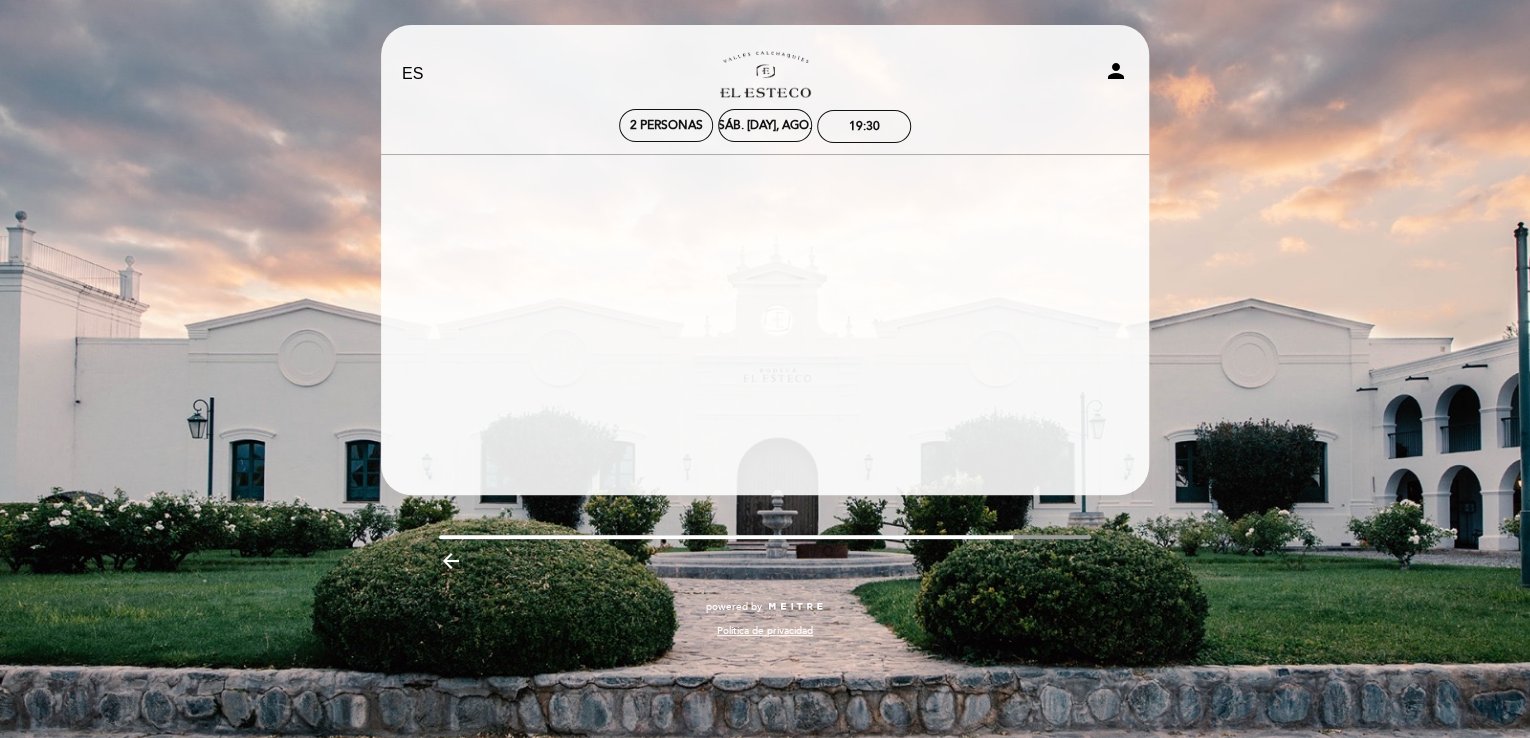 scroll, scrollTop: 0, scrollLeft: 0, axis: both 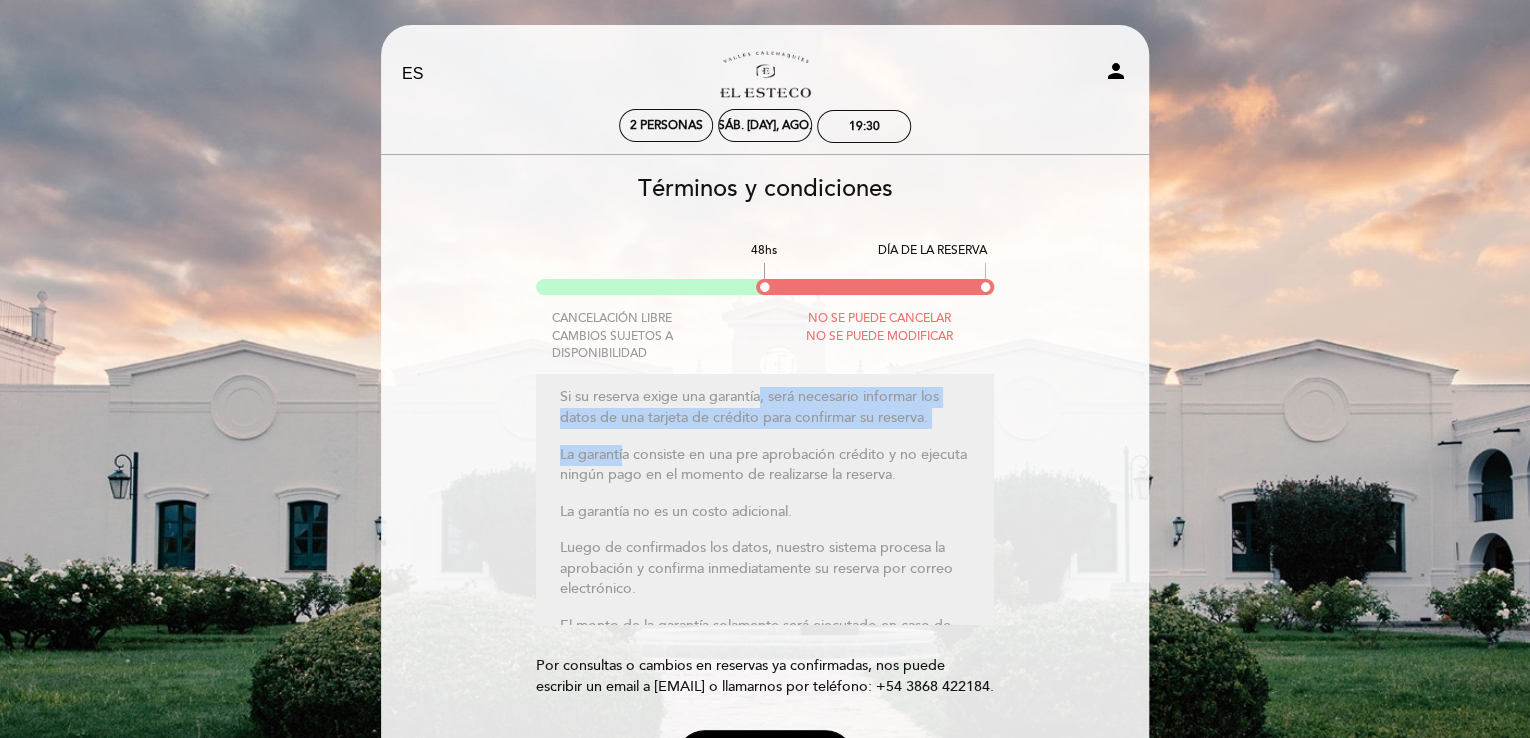 drag, startPoint x: 765, startPoint y: 401, endPoint x: 619, endPoint y: 449, distance: 153.68799 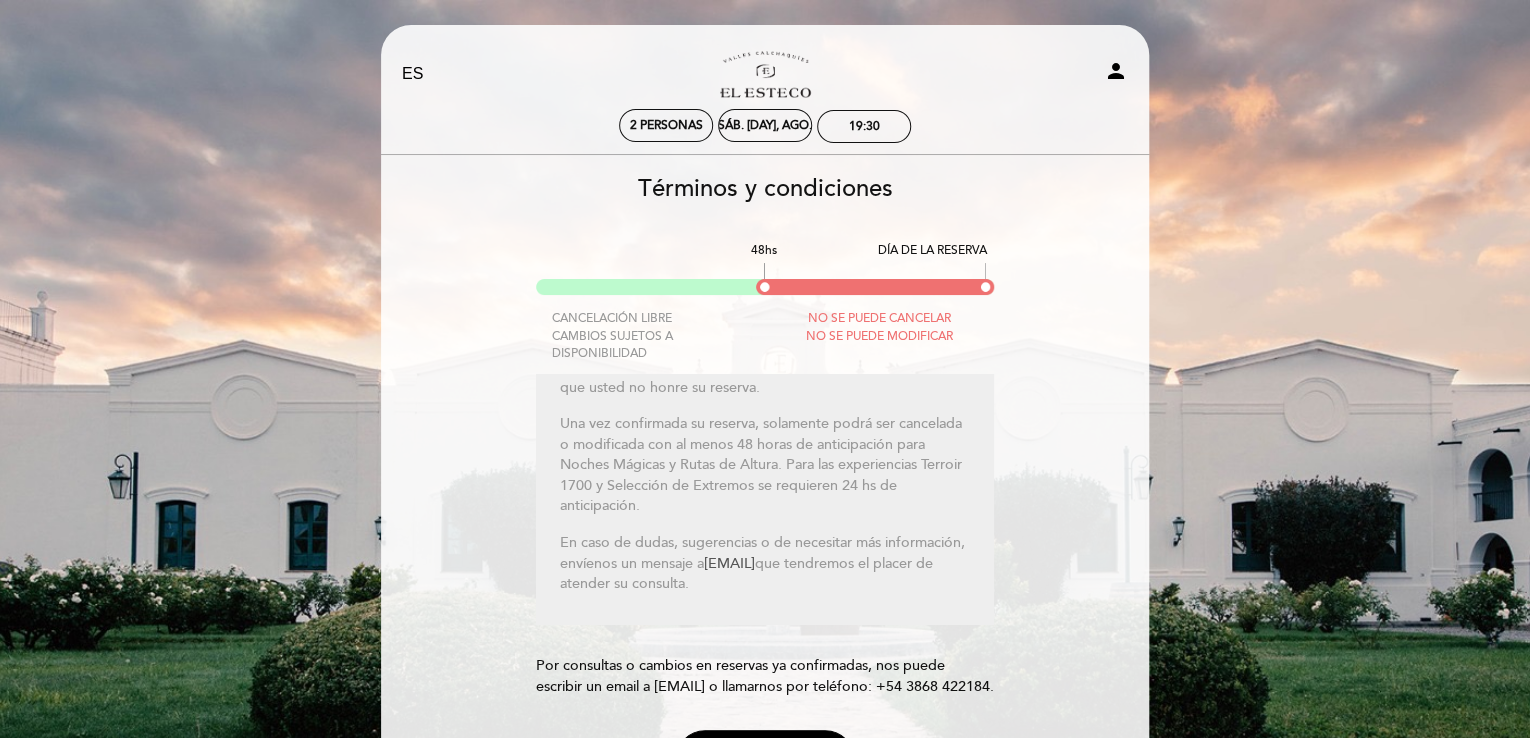 scroll, scrollTop: 264, scrollLeft: 0, axis: vertical 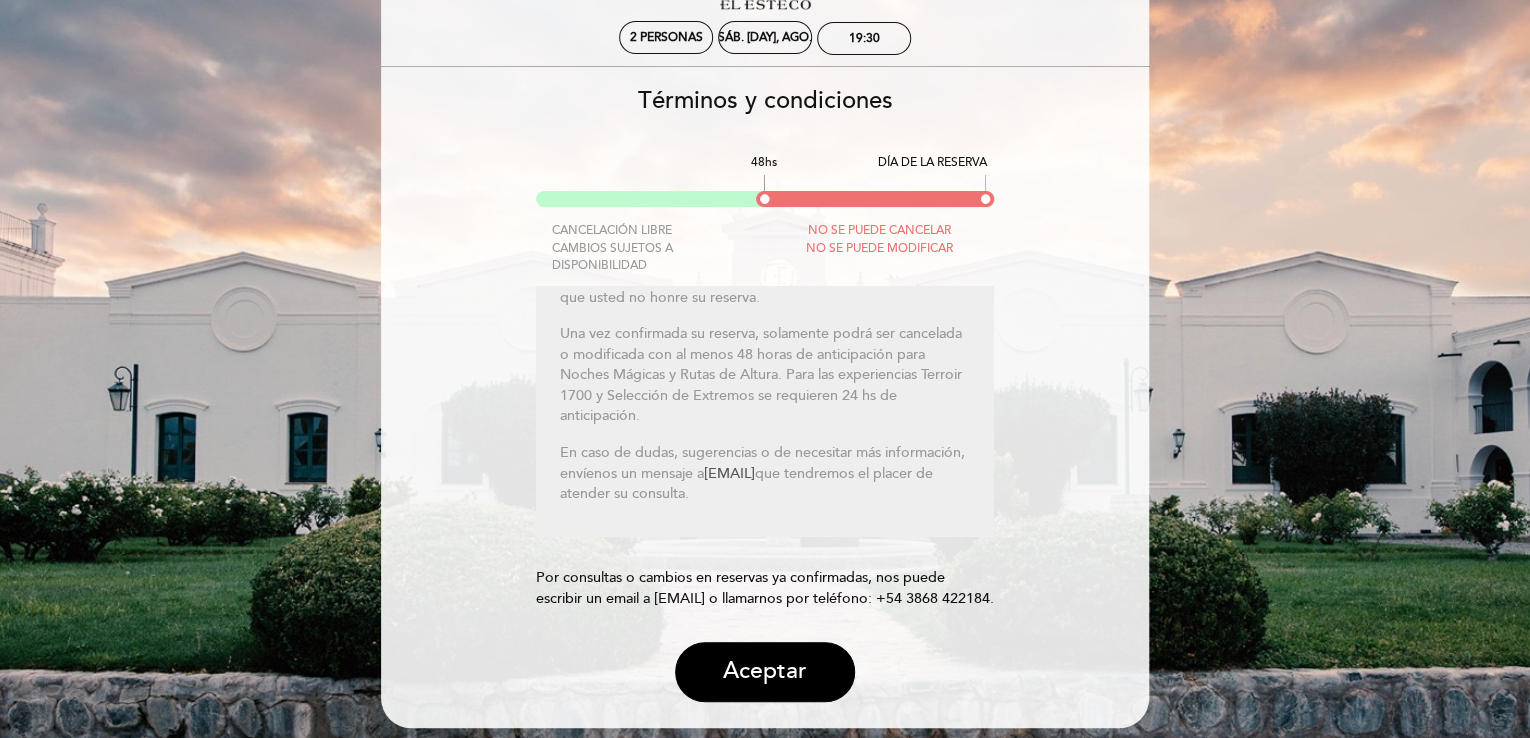 click on "Por consultas o cambios en reservas ya confirmadas, nos puede escribir un email a [EMAIL] o llamarnos por teléfono: +54 3868 422184." at bounding box center (765, 588) 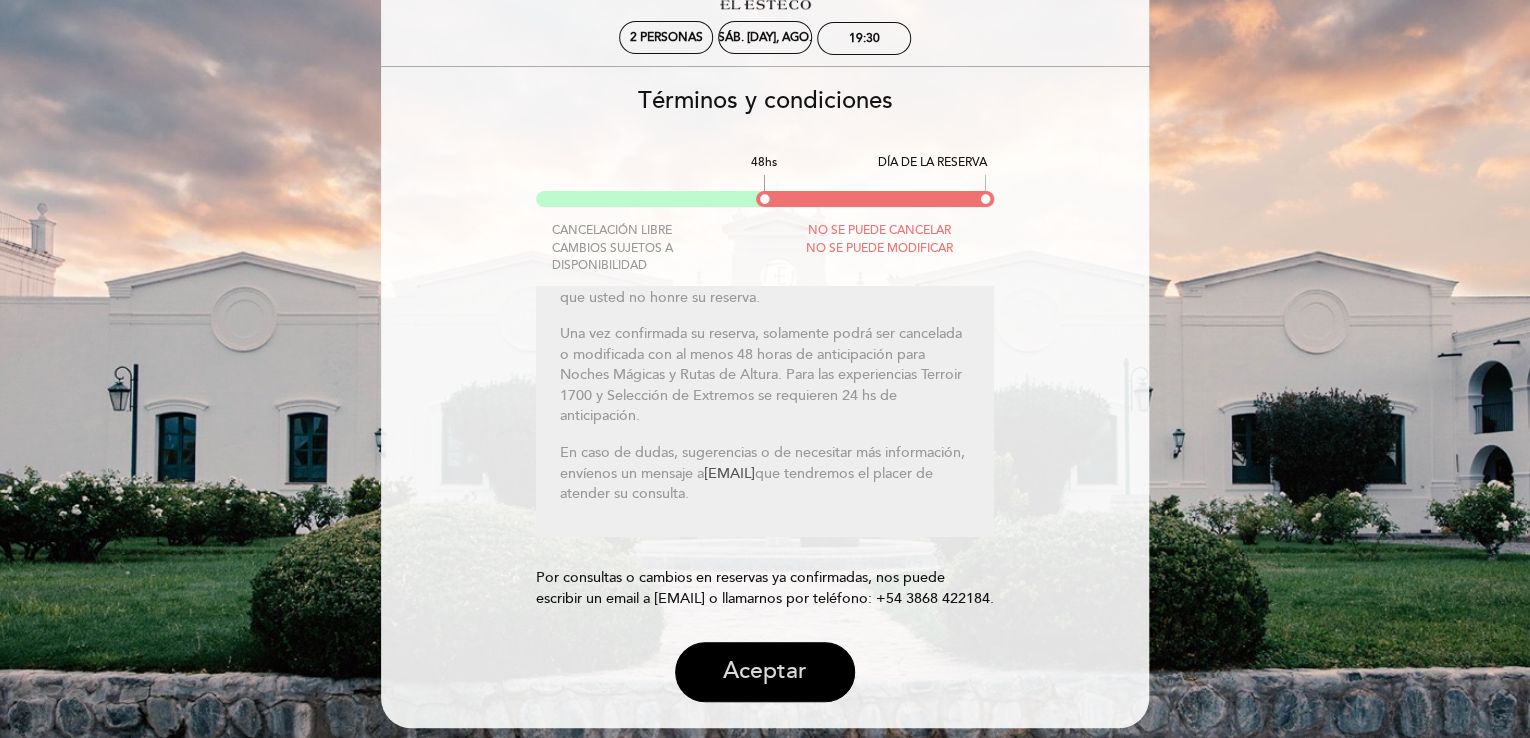 click on "Aceptar" at bounding box center (765, 672) 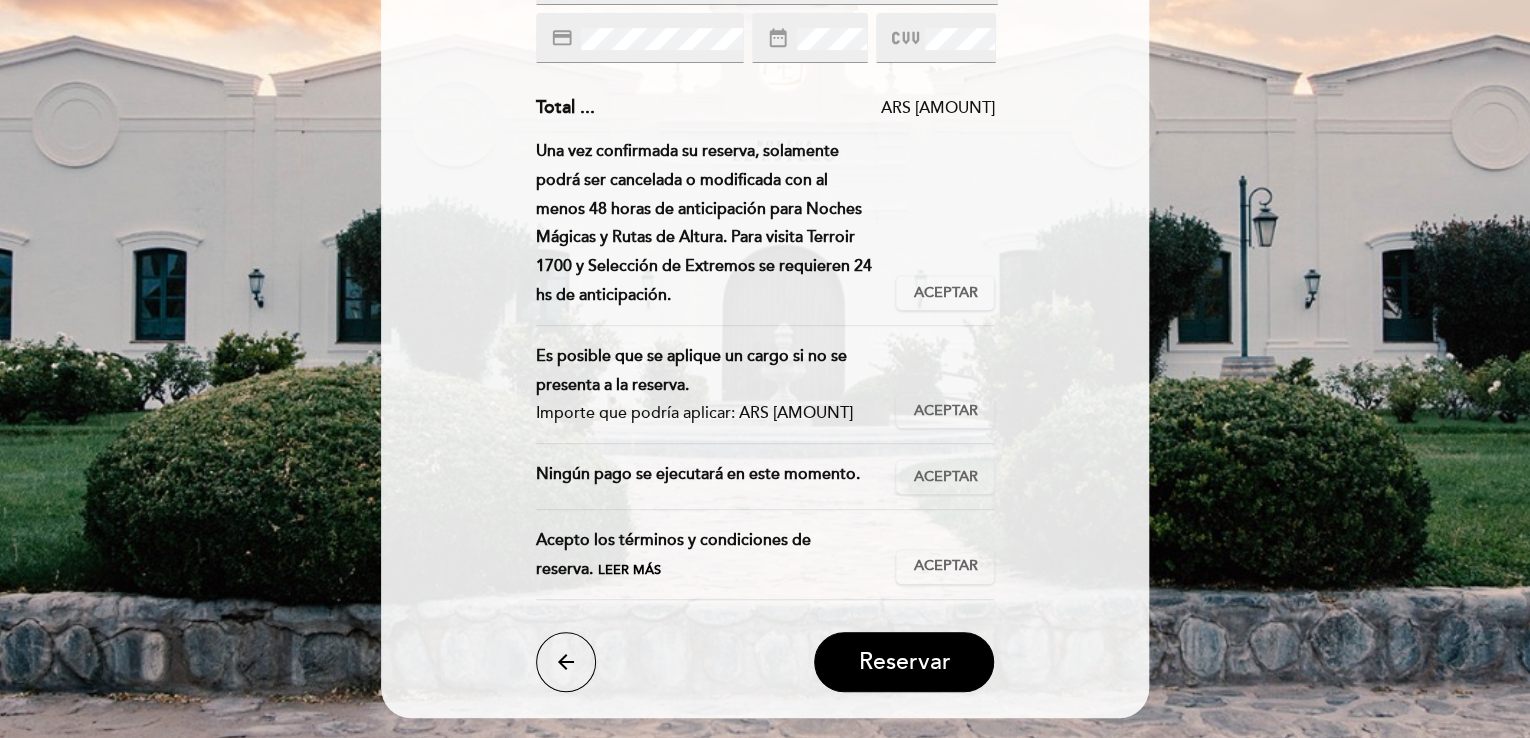 scroll, scrollTop: 415, scrollLeft: 0, axis: vertical 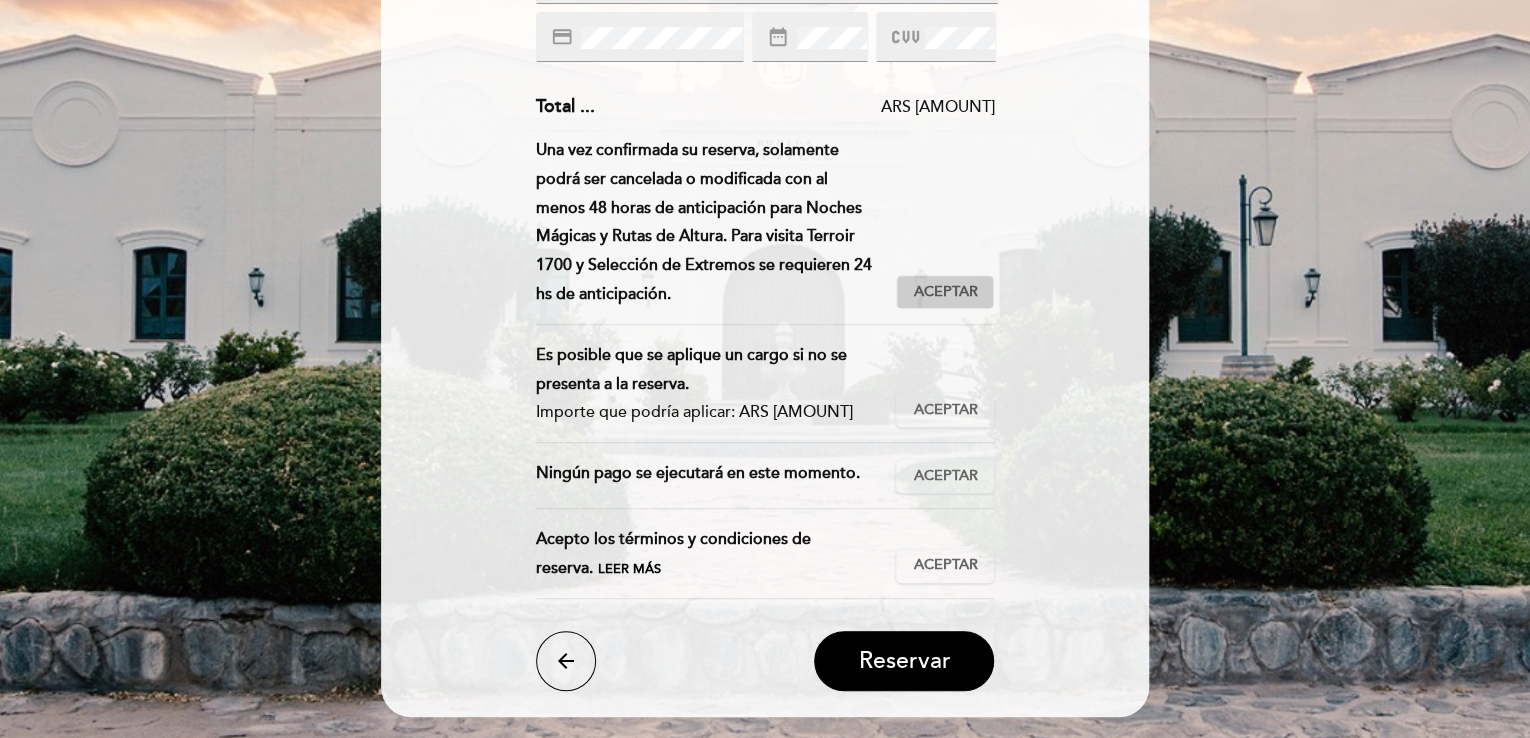 click on "Aceptar
Aceptado" at bounding box center (945, 292) 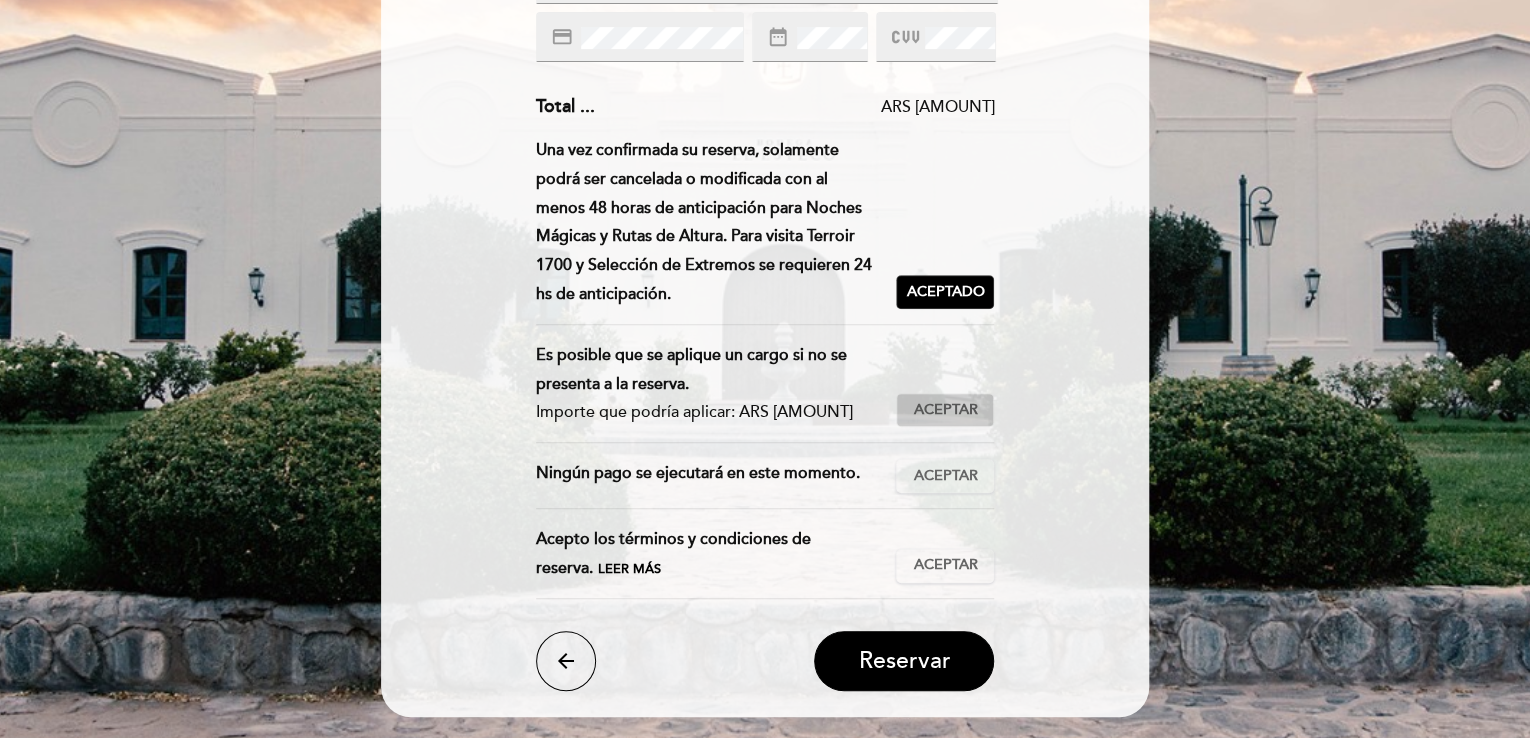 click on "Aceptar" at bounding box center (945, 410) 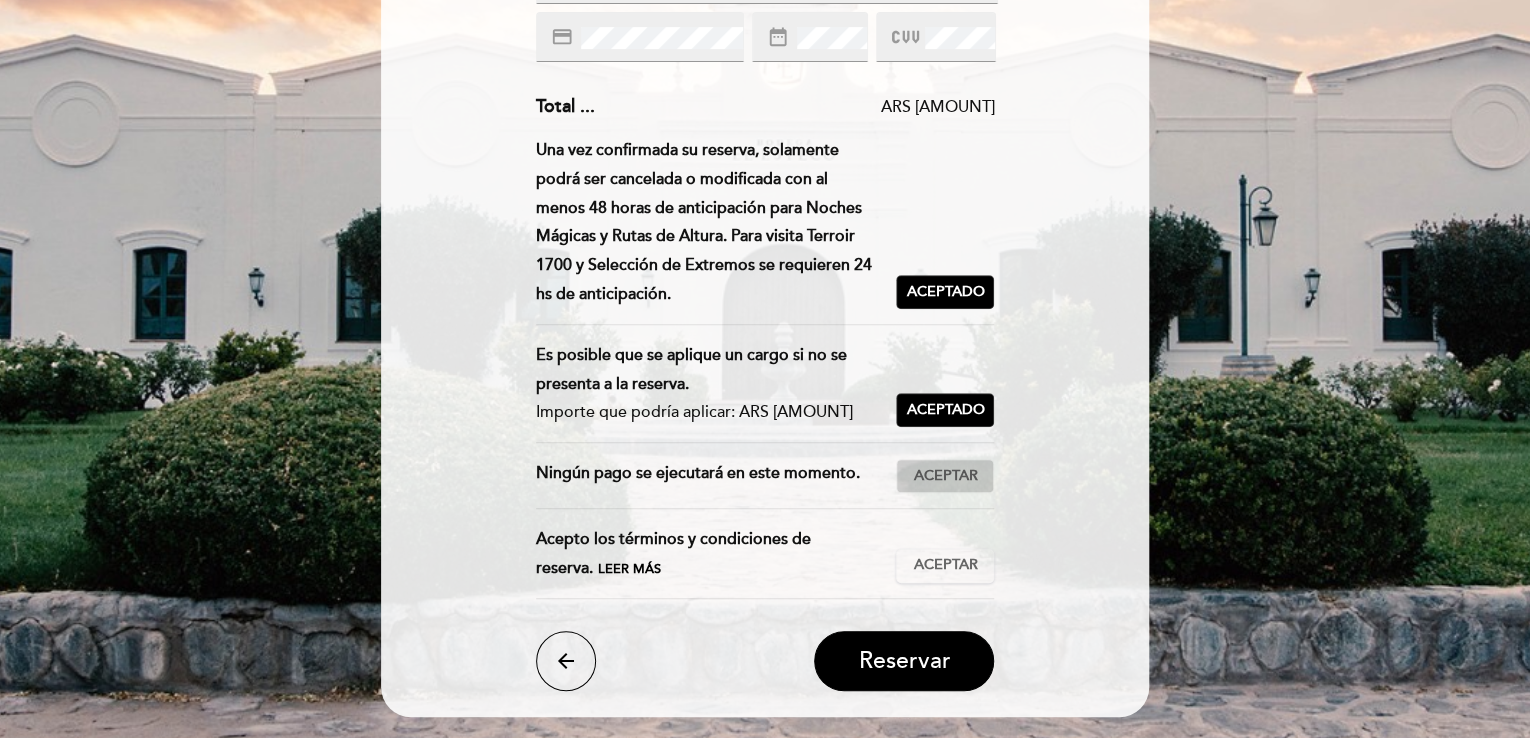 click on "Aceptar" at bounding box center (945, 476) 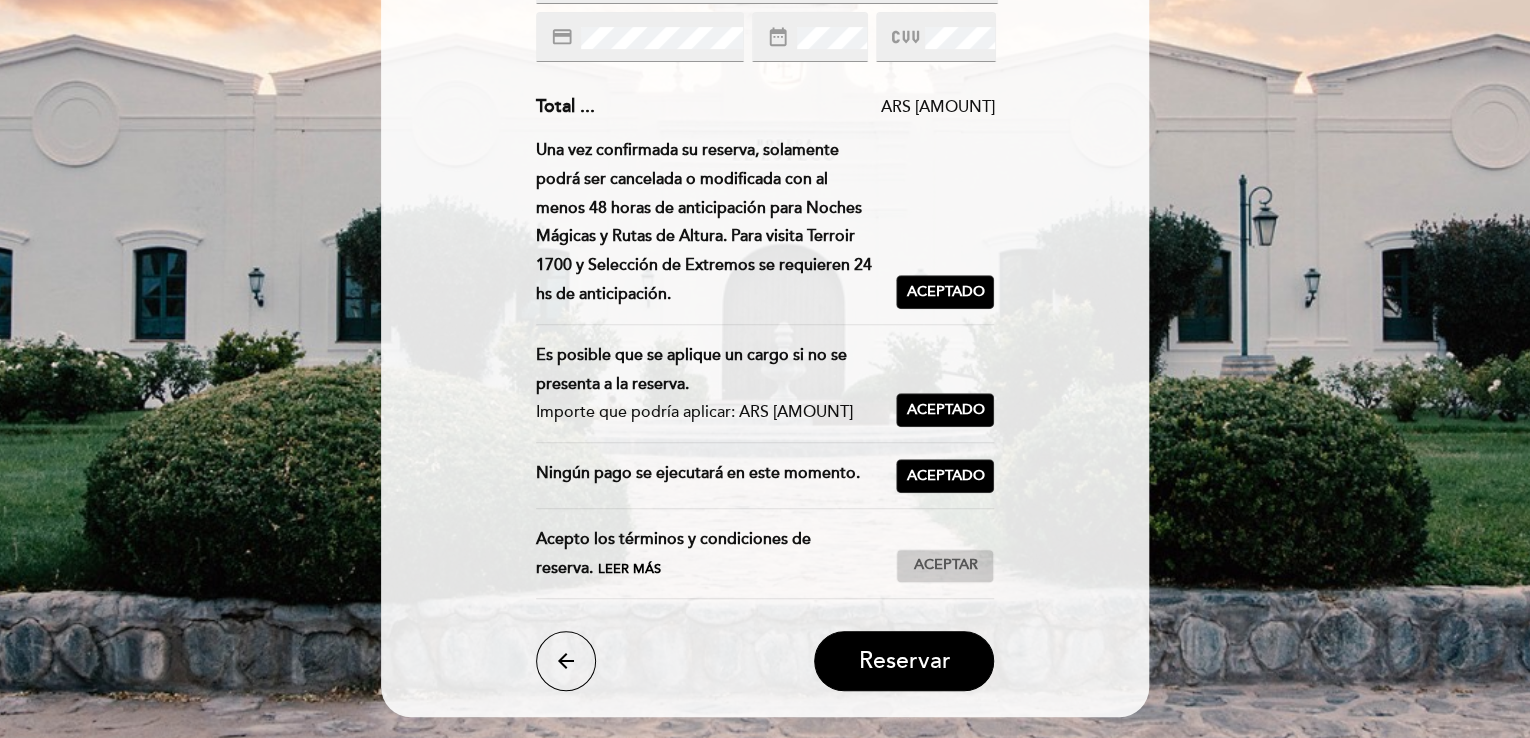 click on "Aceptar" at bounding box center [945, 565] 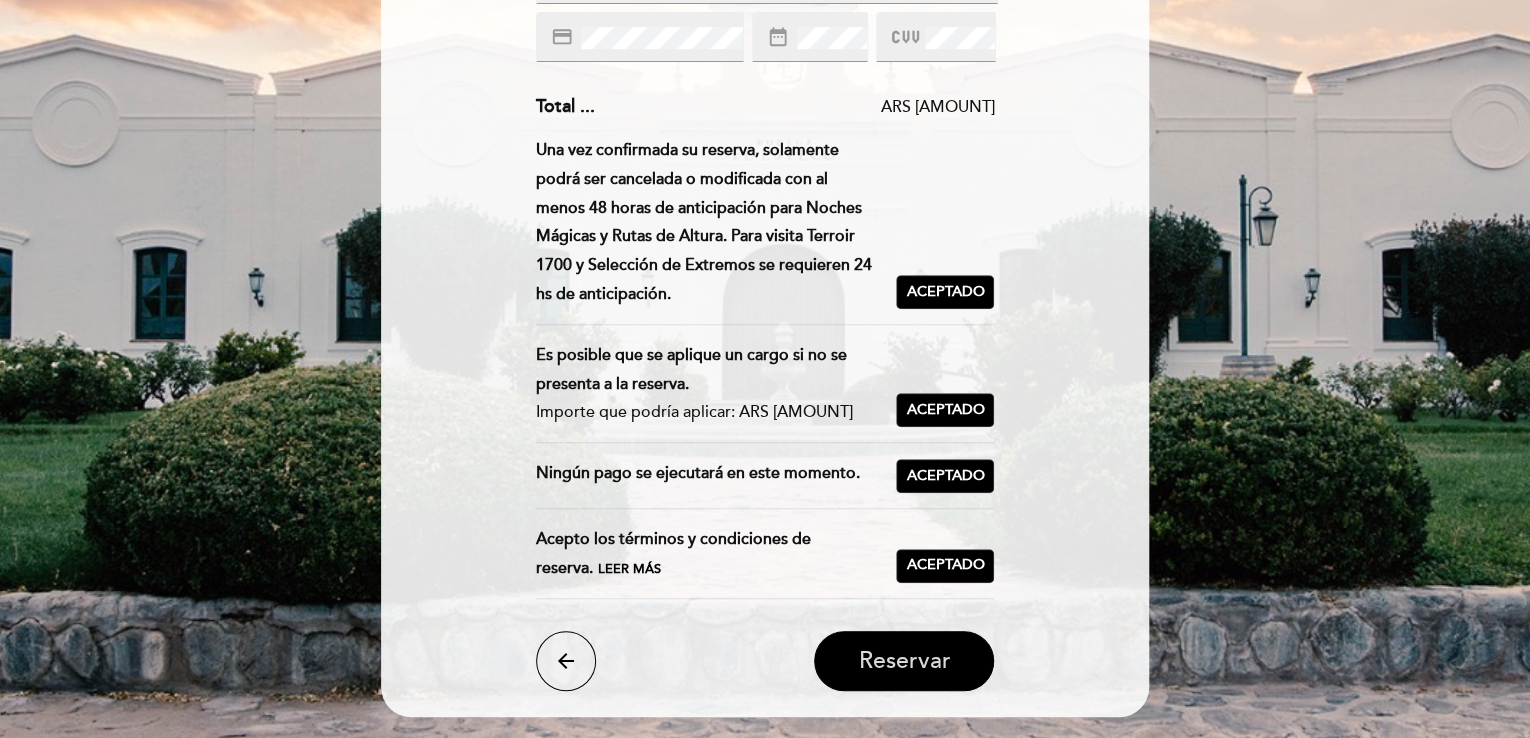 click on "Reservar" at bounding box center [904, 661] 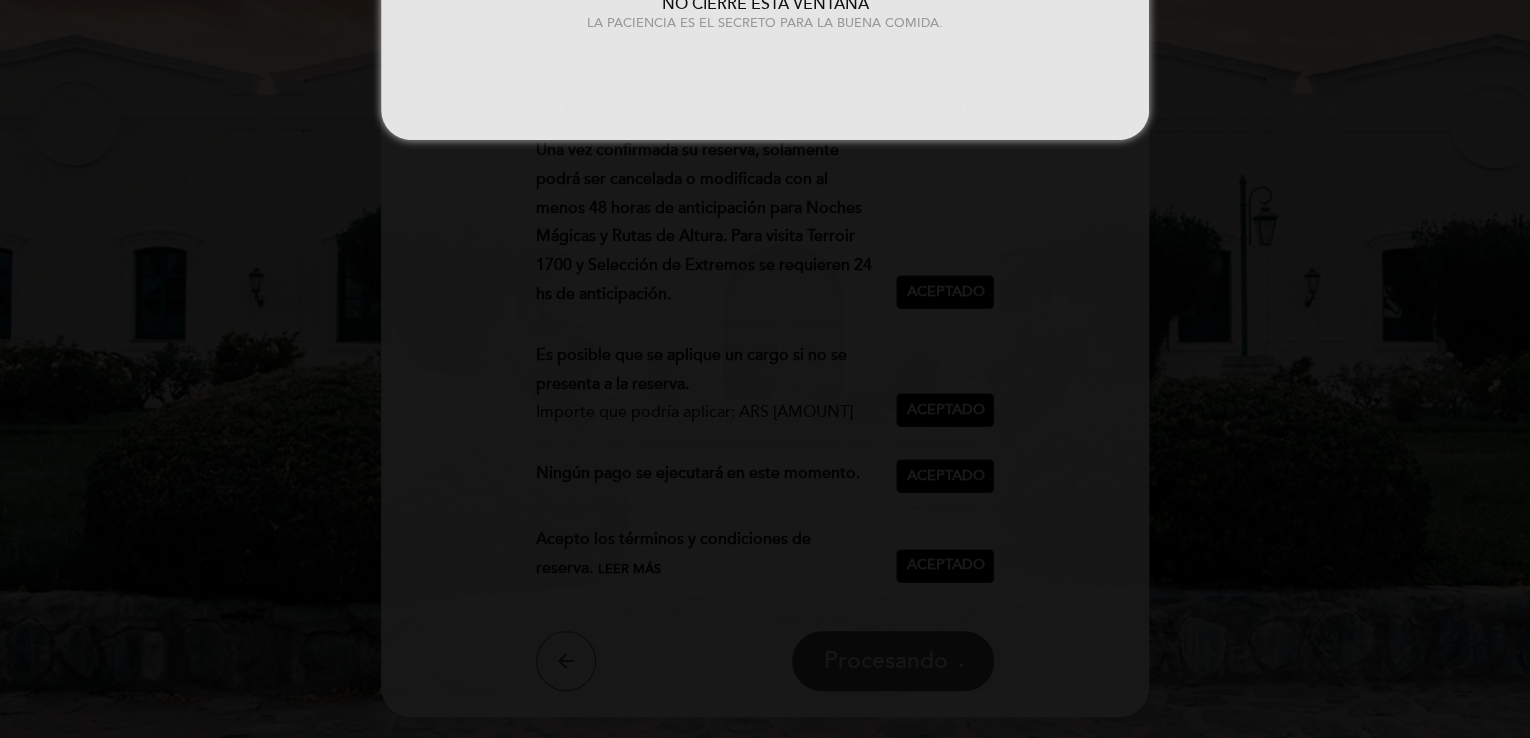 scroll, scrollTop: 0, scrollLeft: 0, axis: both 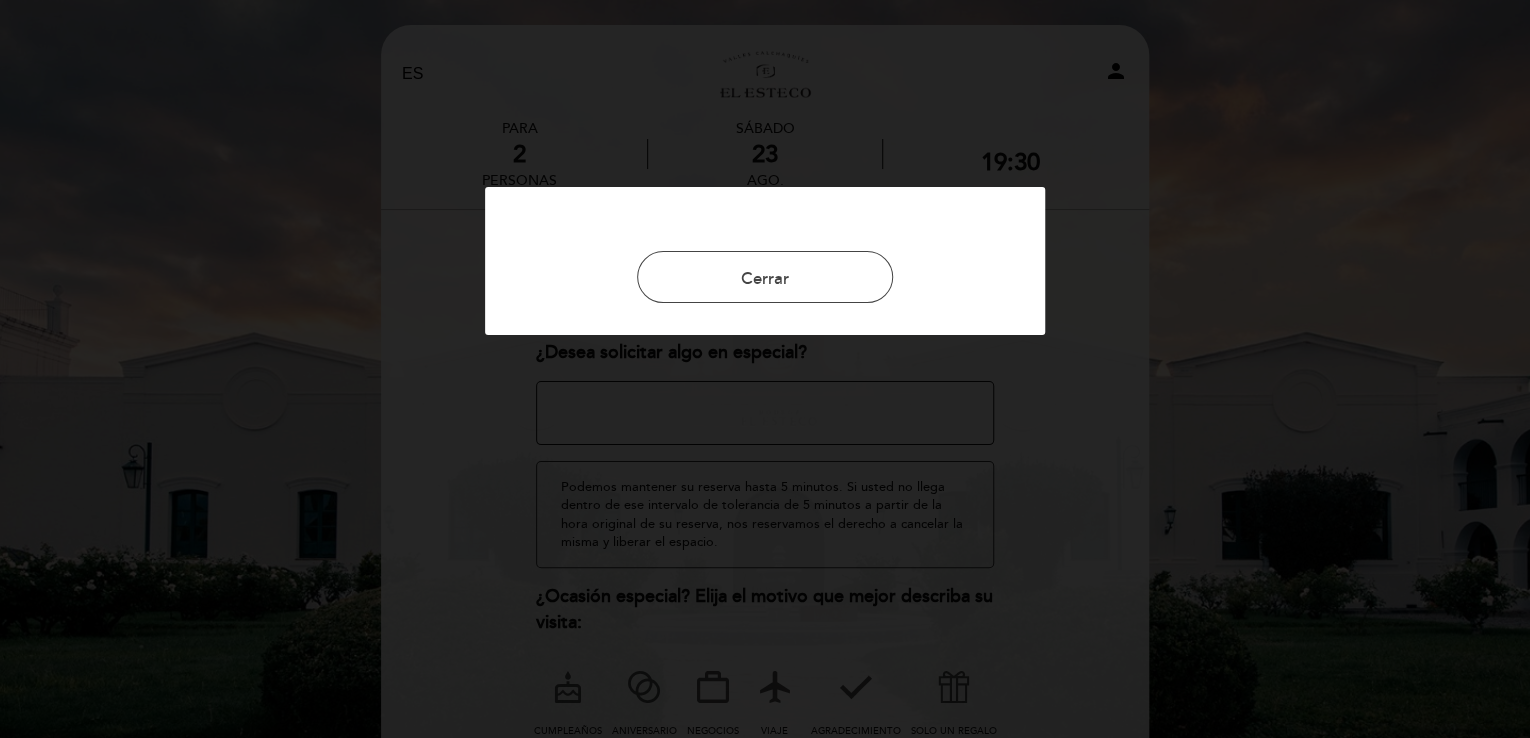 click at bounding box center (765, 369) 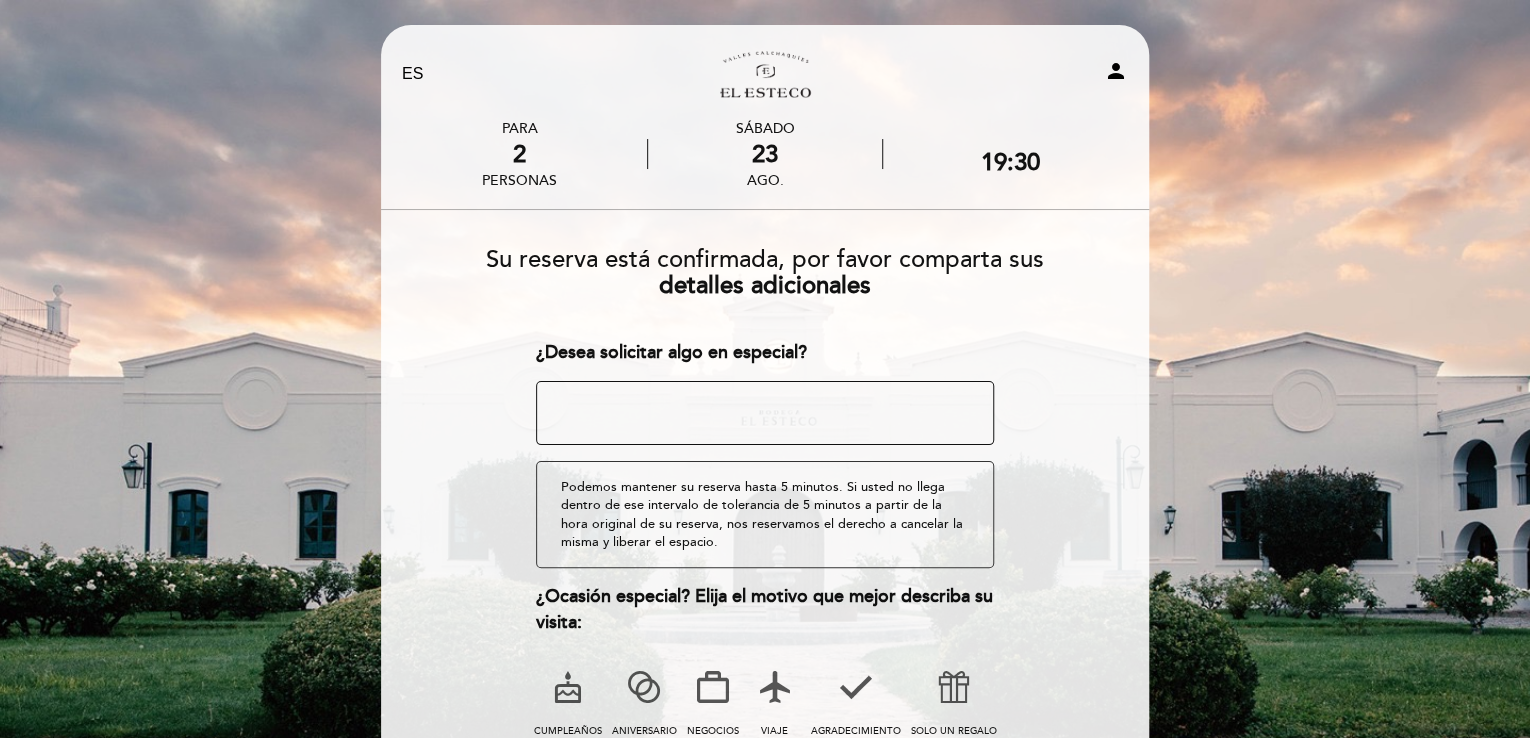 click at bounding box center [765, 413] 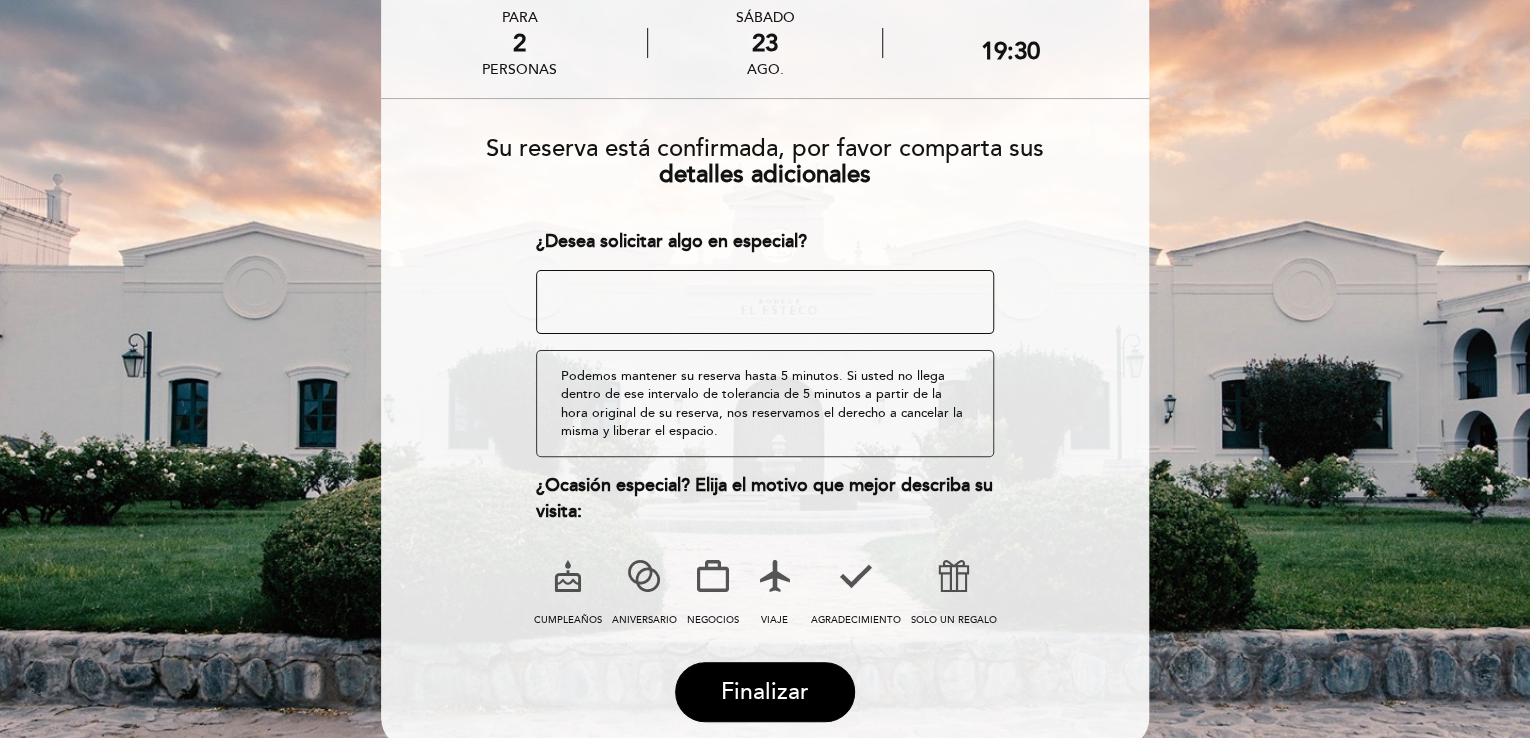 scroll, scrollTop: 112, scrollLeft: 0, axis: vertical 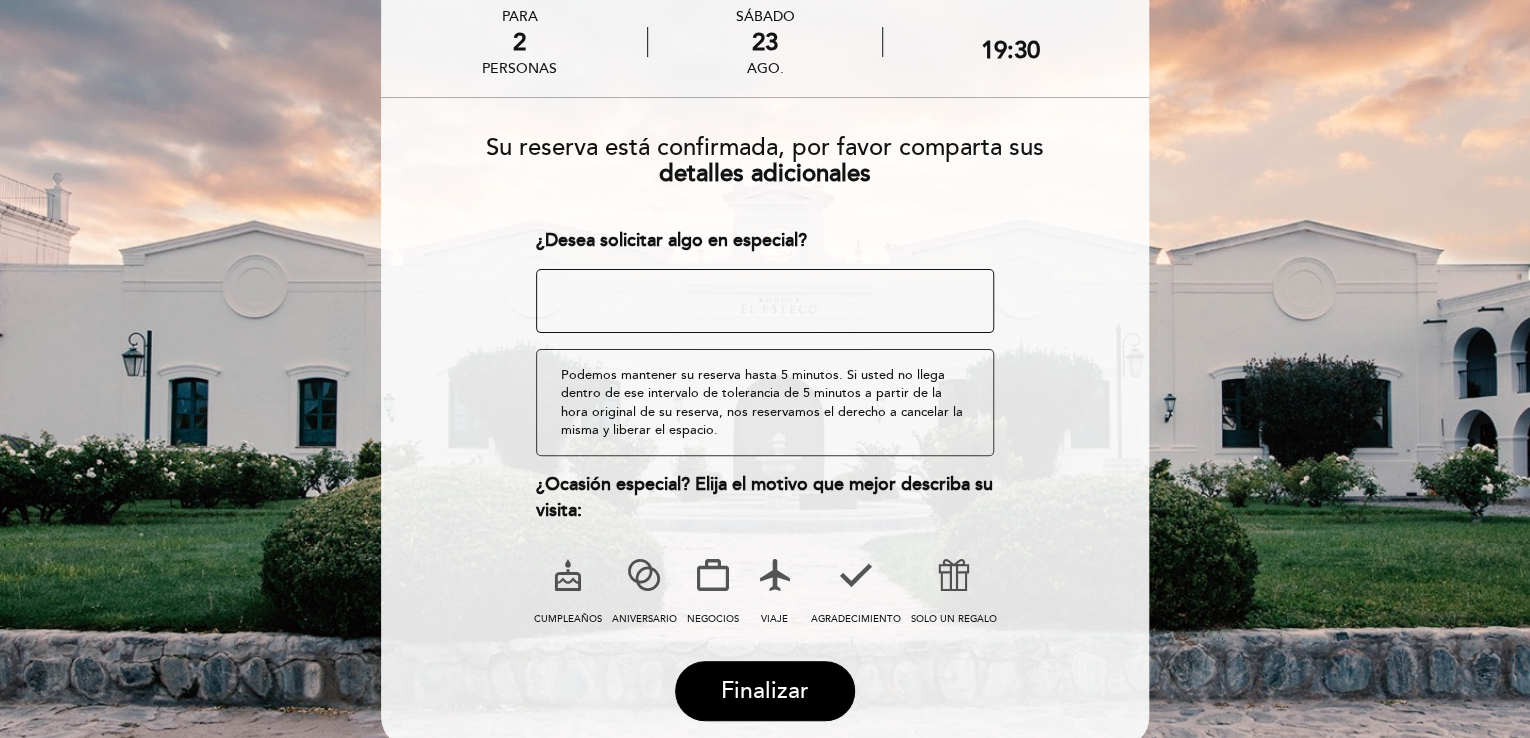 click at bounding box center [568, 575] 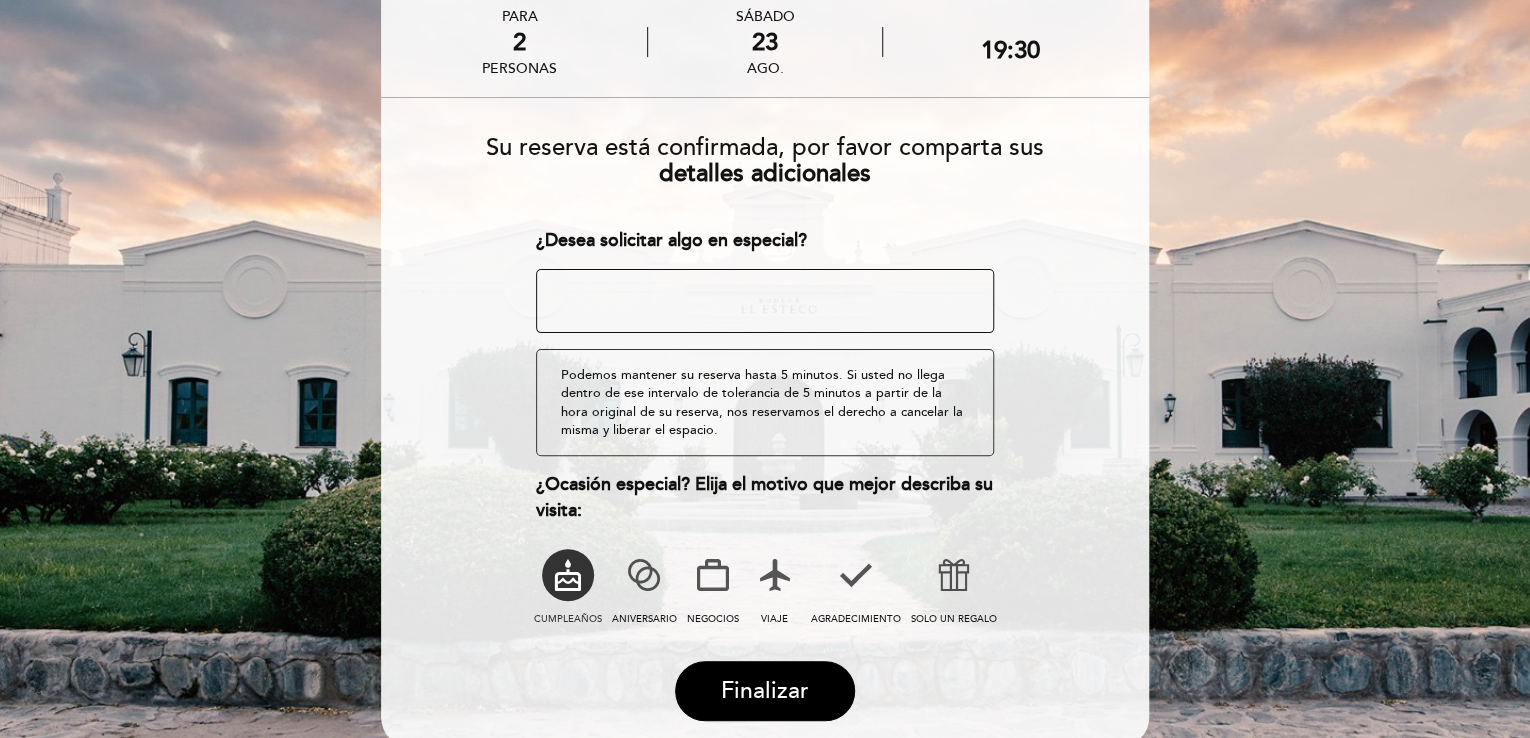 click at bounding box center (765, 301) 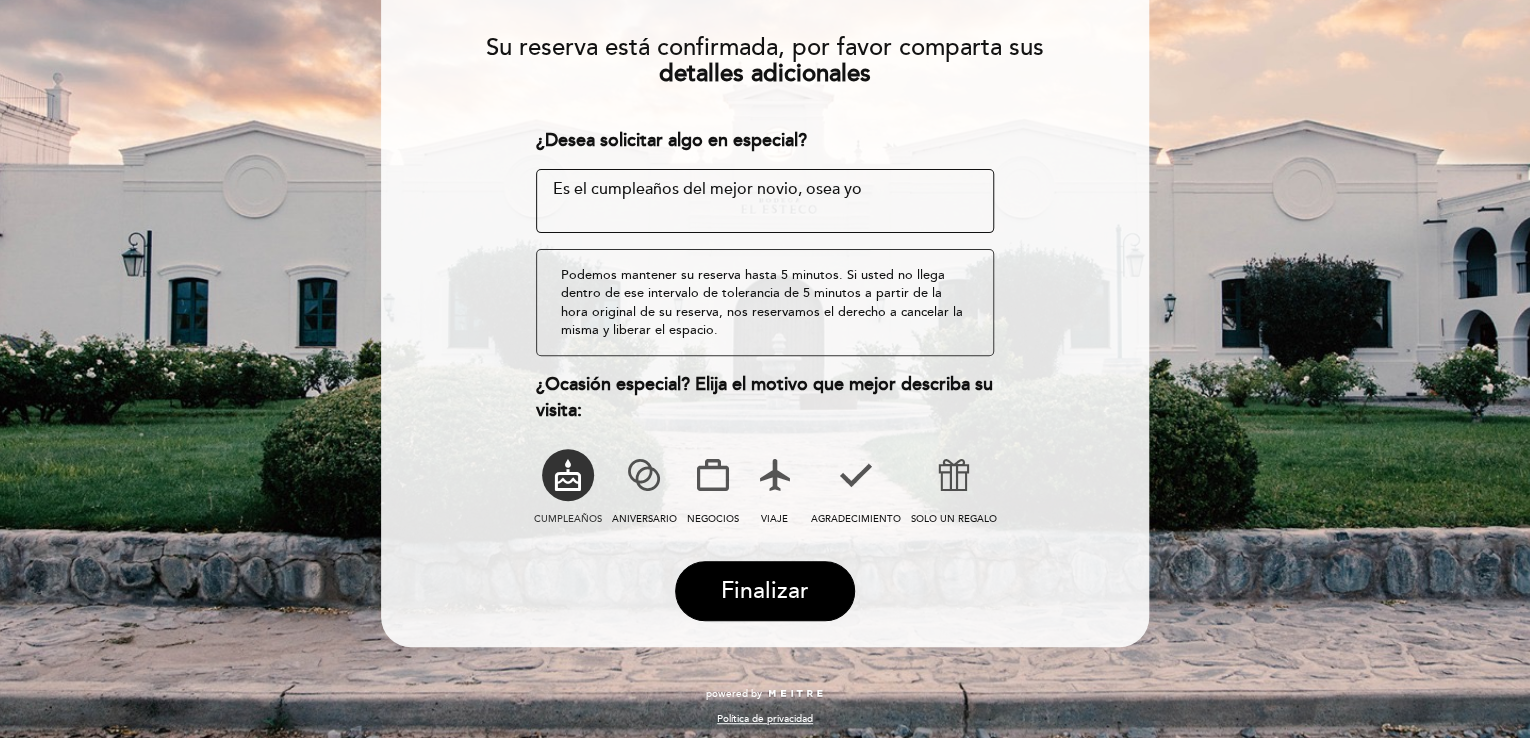 scroll, scrollTop: 219, scrollLeft: 0, axis: vertical 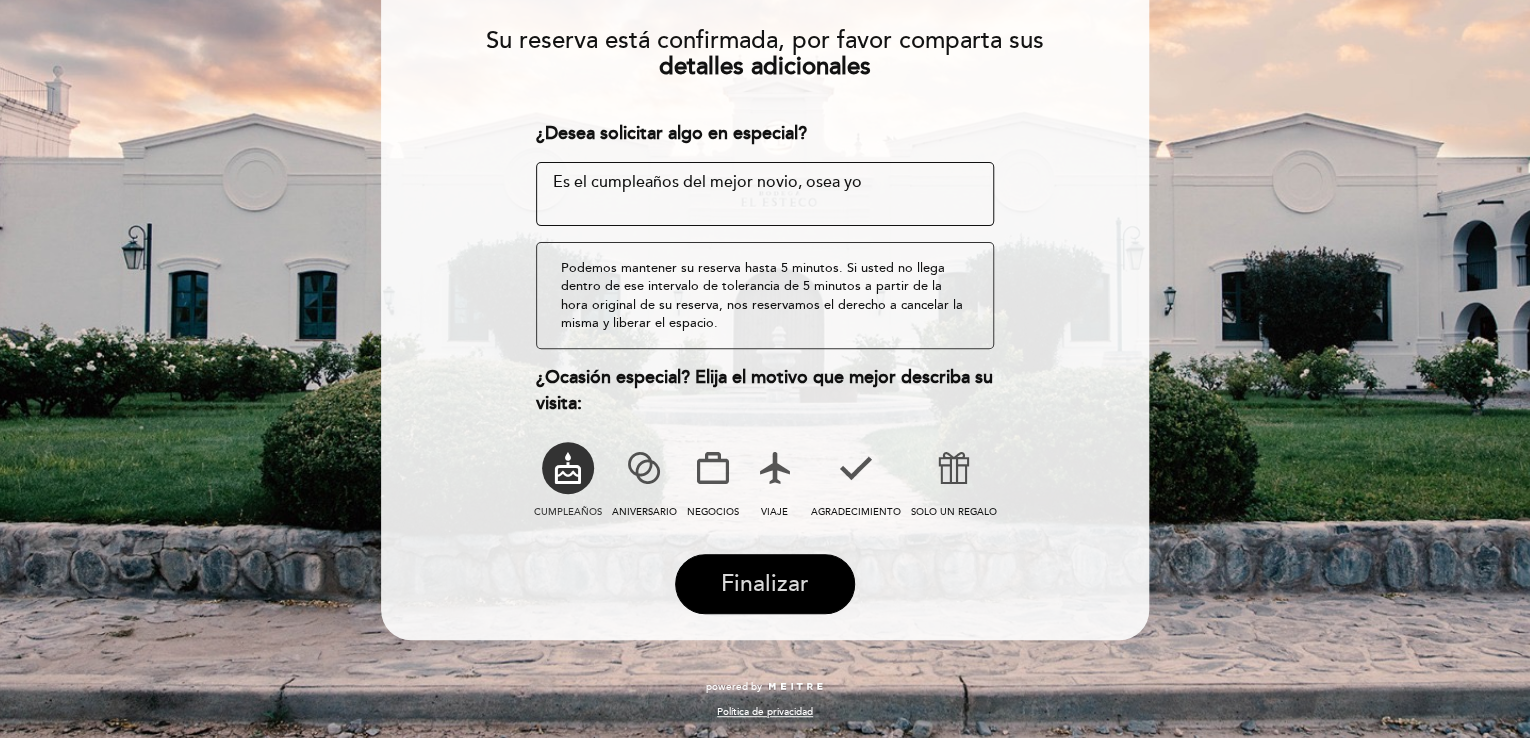 type on "Es el cumpleaños del mejor novio, osea yo" 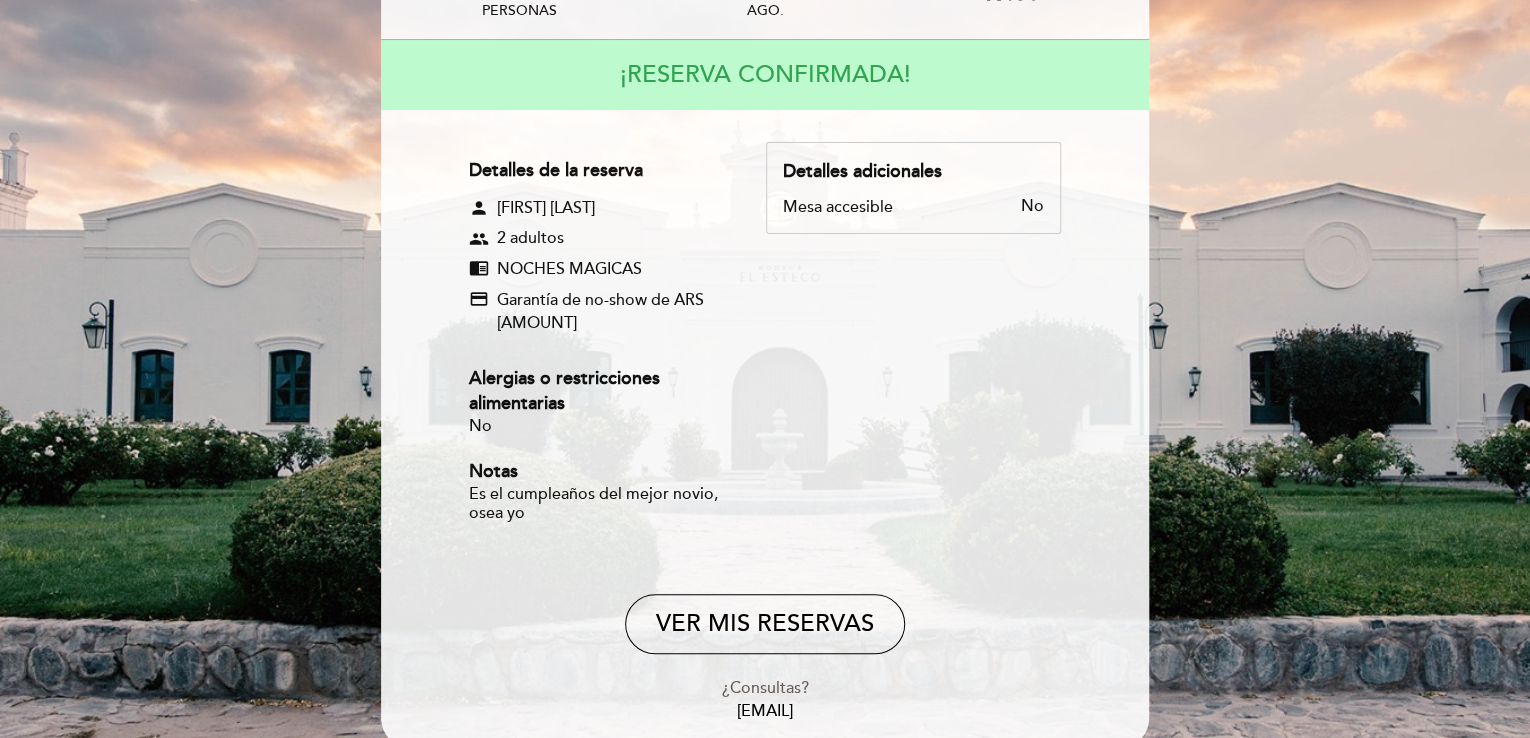 scroll, scrollTop: 218, scrollLeft: 0, axis: vertical 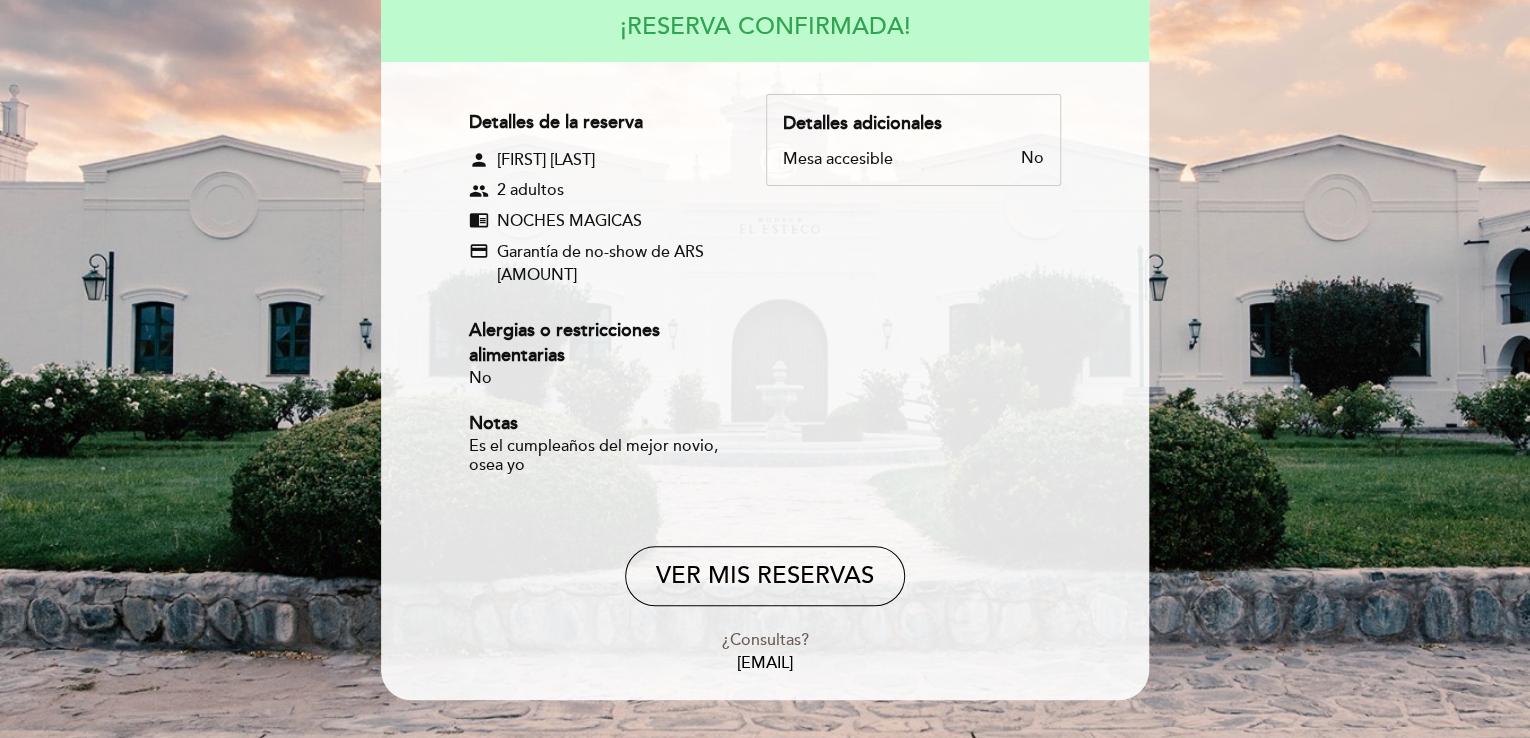 click on "Detalles de la reserva
person
[FIRST] [LAST]
group
2 adultos
chrome_reader_mode
NOCHES MAGICAS
credit_card
Garantía de no-show de ARS [AMOUNT]
No Notas" at bounding box center [617, 296] 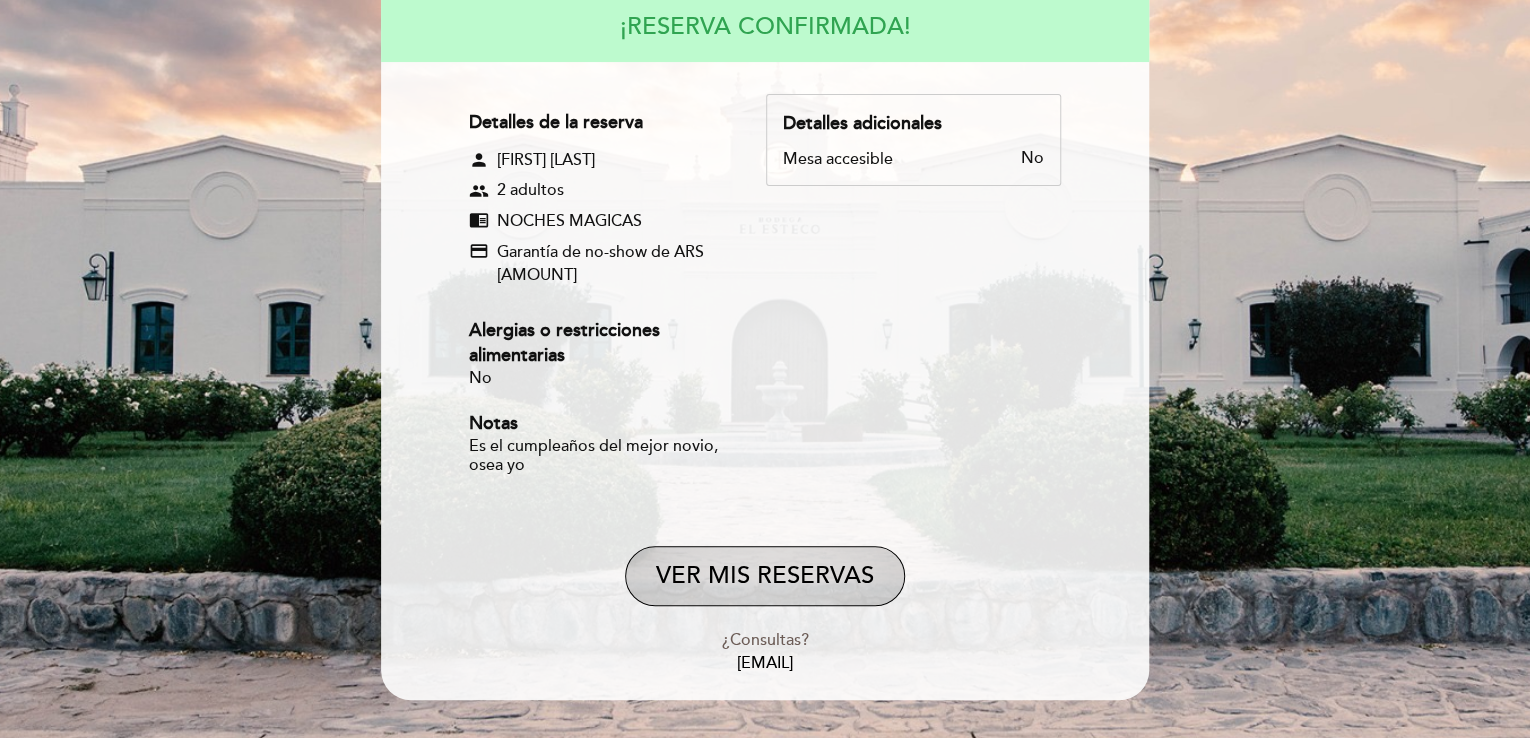 click on "VER MIS RESERVAS" at bounding box center [765, 576] 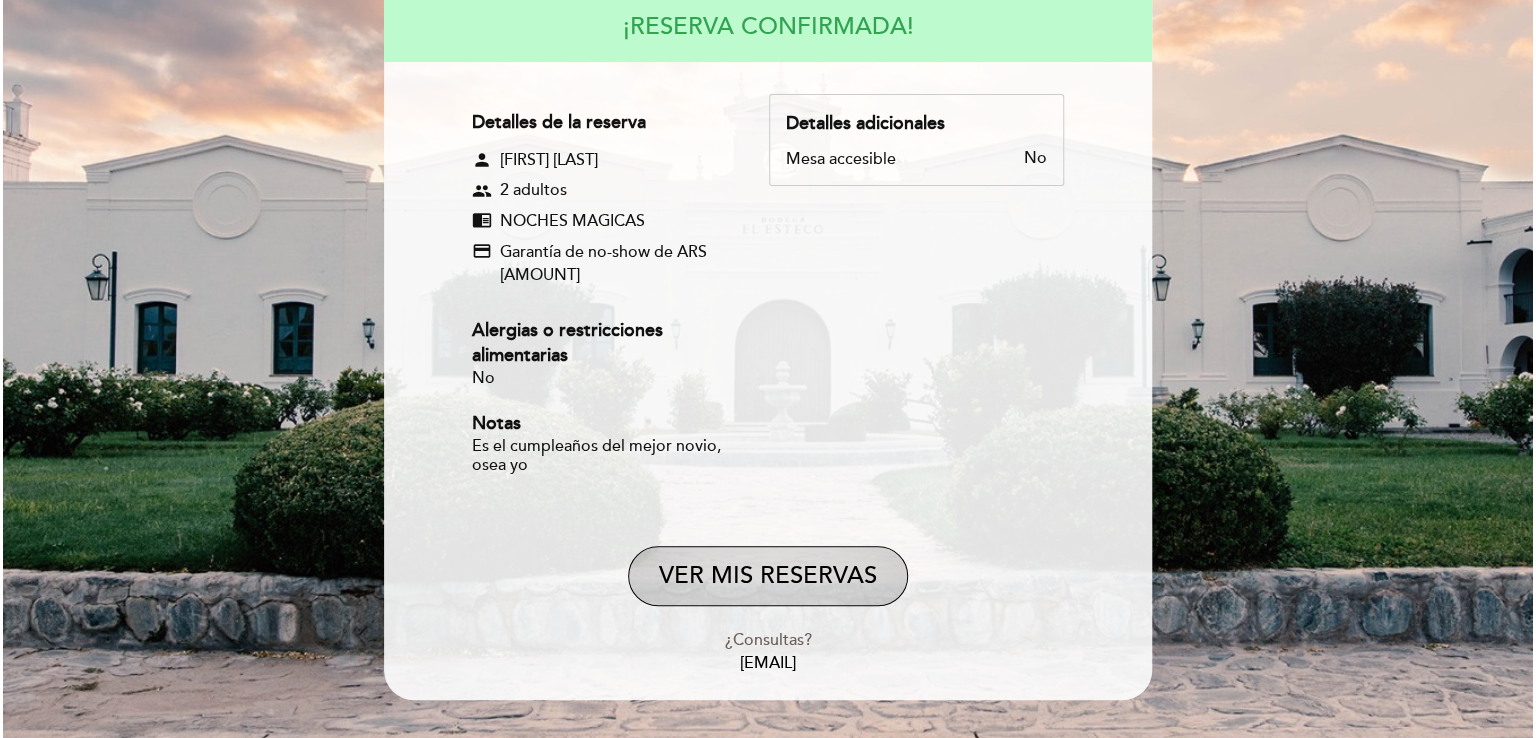 scroll, scrollTop: 0, scrollLeft: 0, axis: both 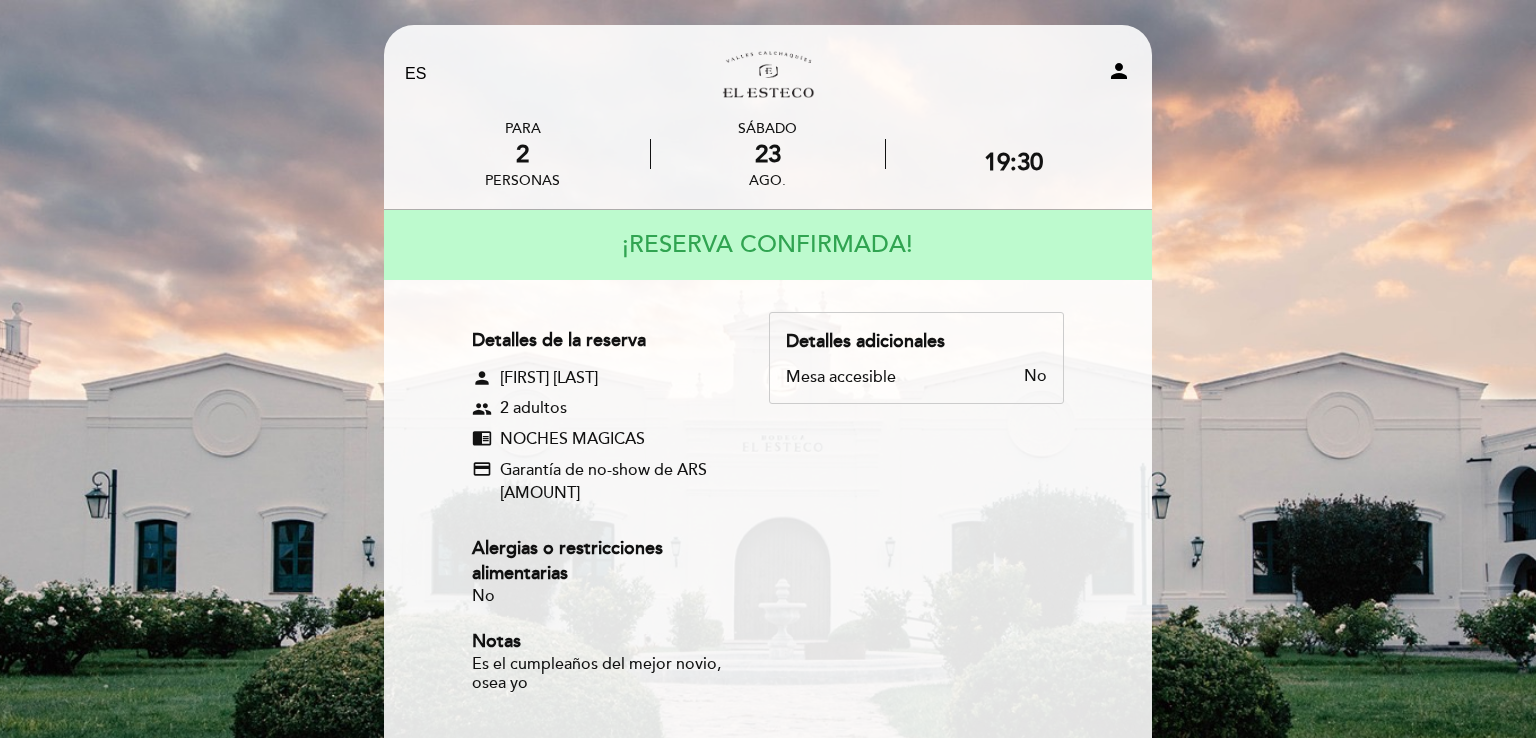select on "es" 